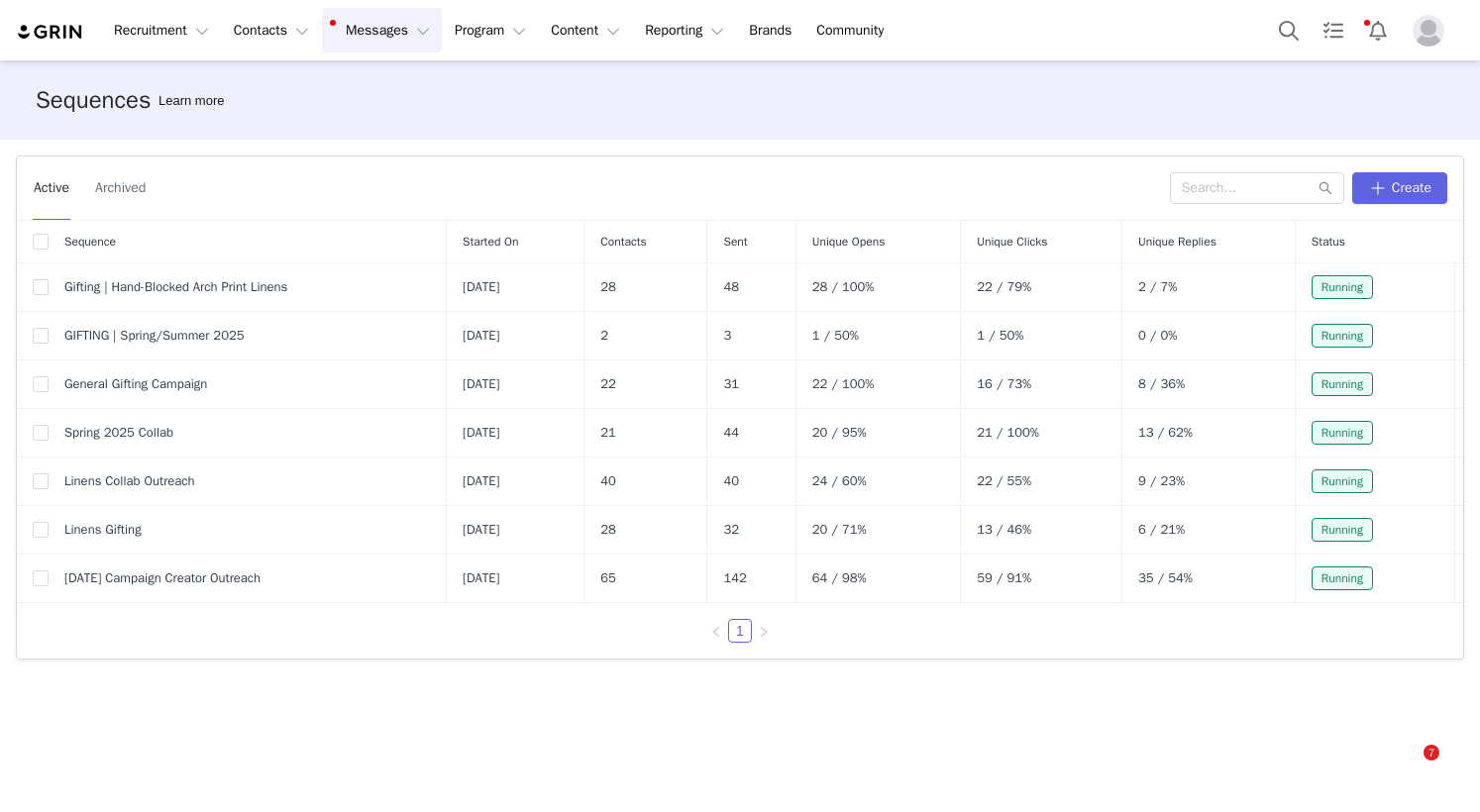 scroll, scrollTop: 0, scrollLeft: 0, axis: both 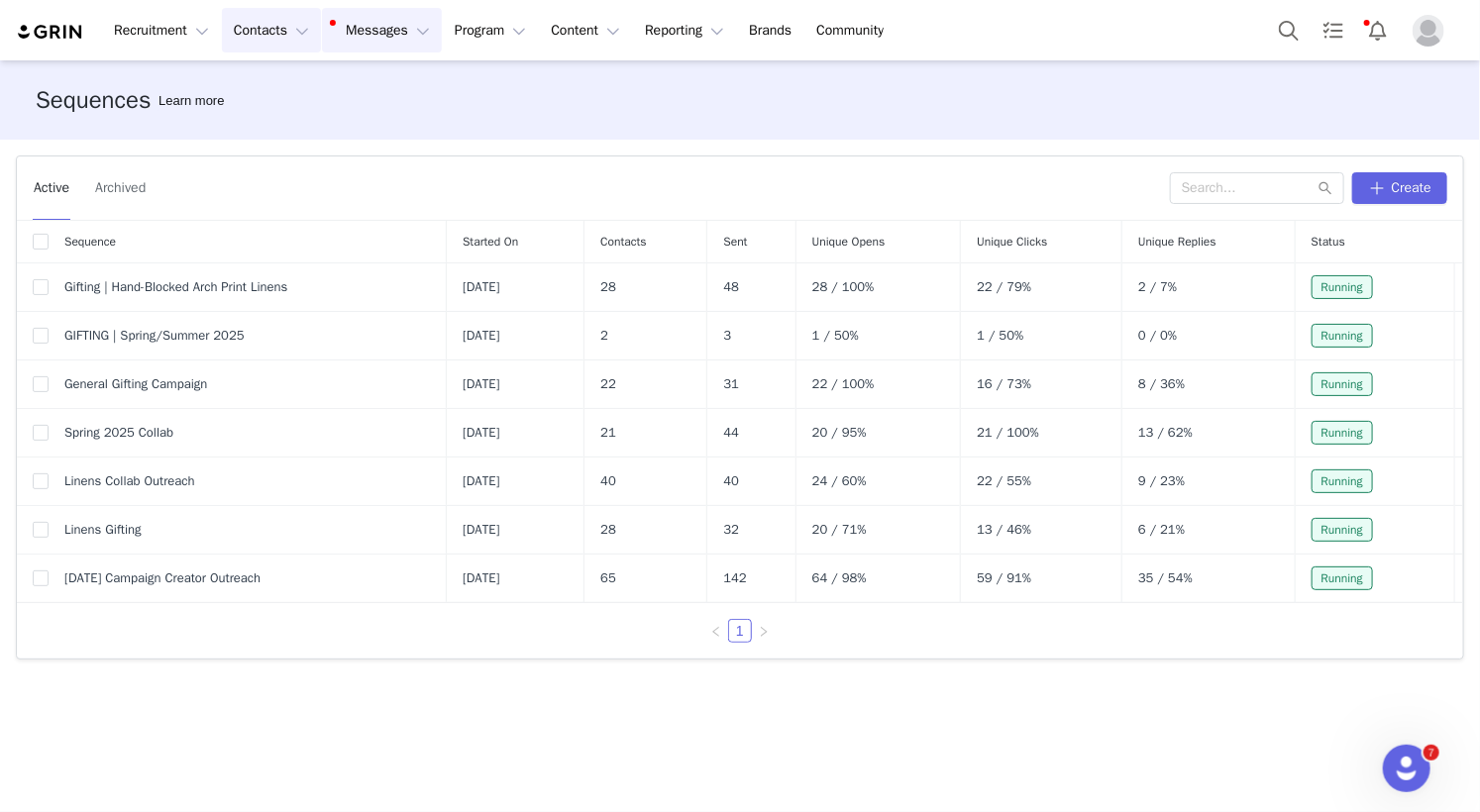 click on "Contacts Contacts" at bounding box center (271, 30) 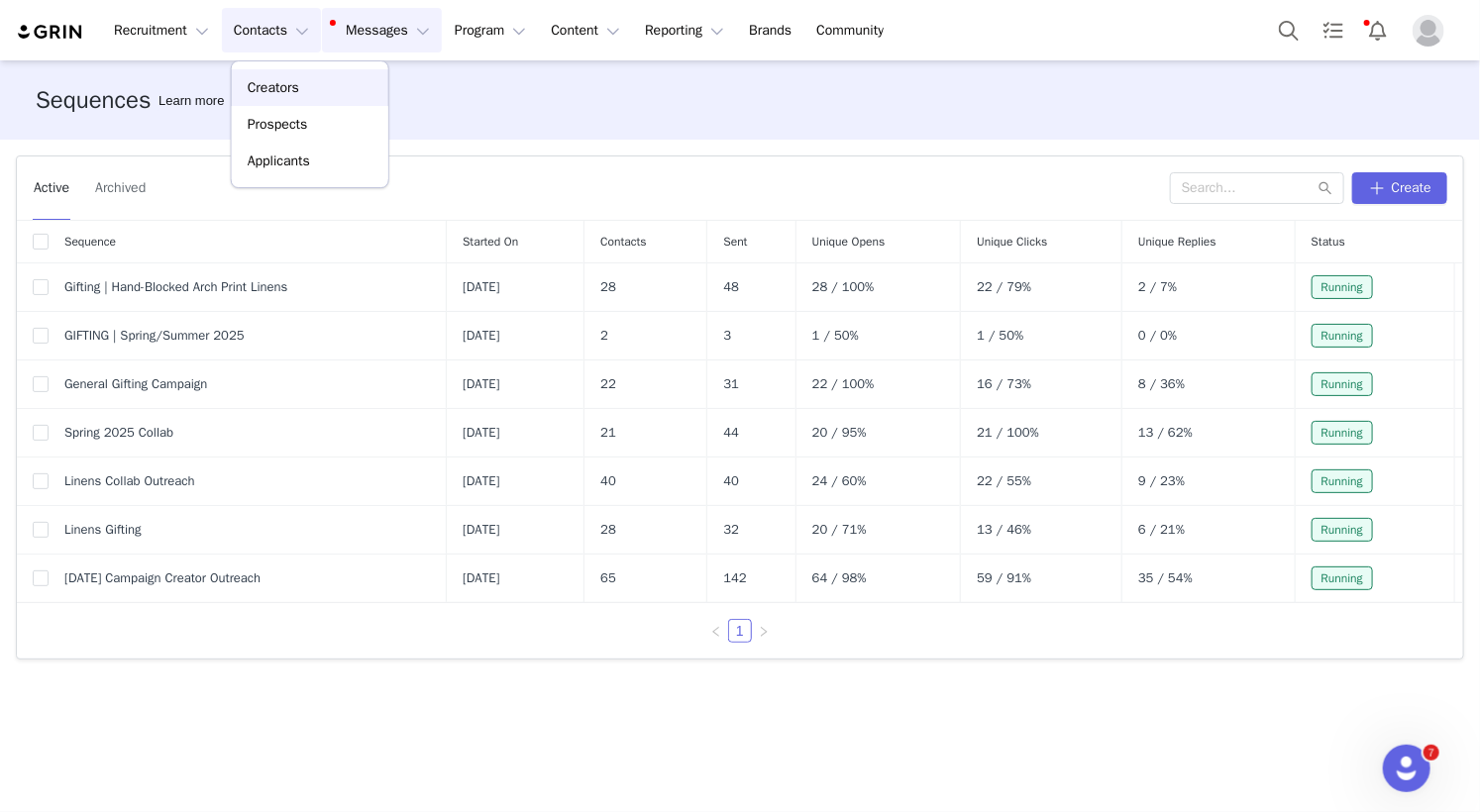 click on "Creators" at bounding box center [273, 87] 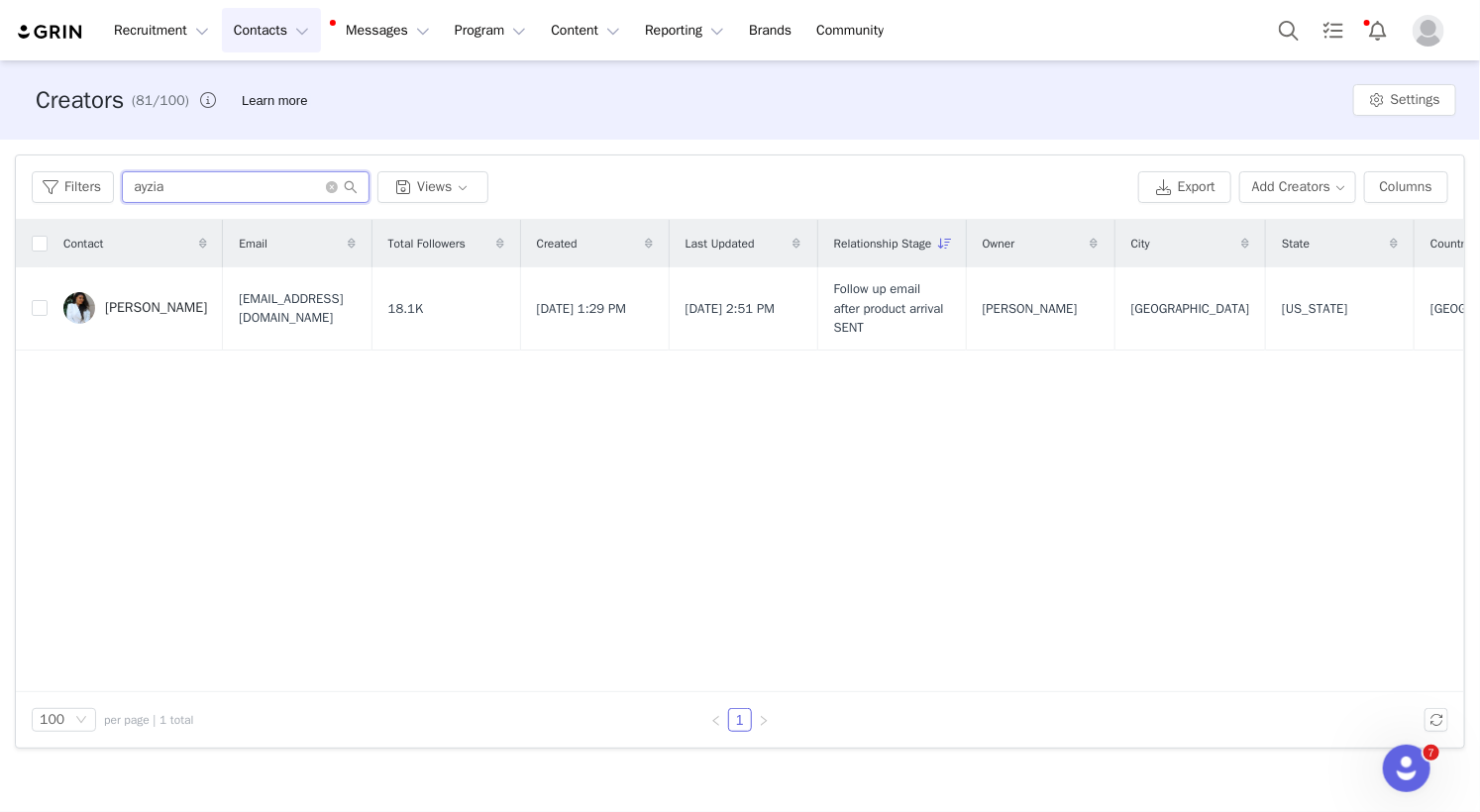 click on "ayzia" at bounding box center [246, 187] 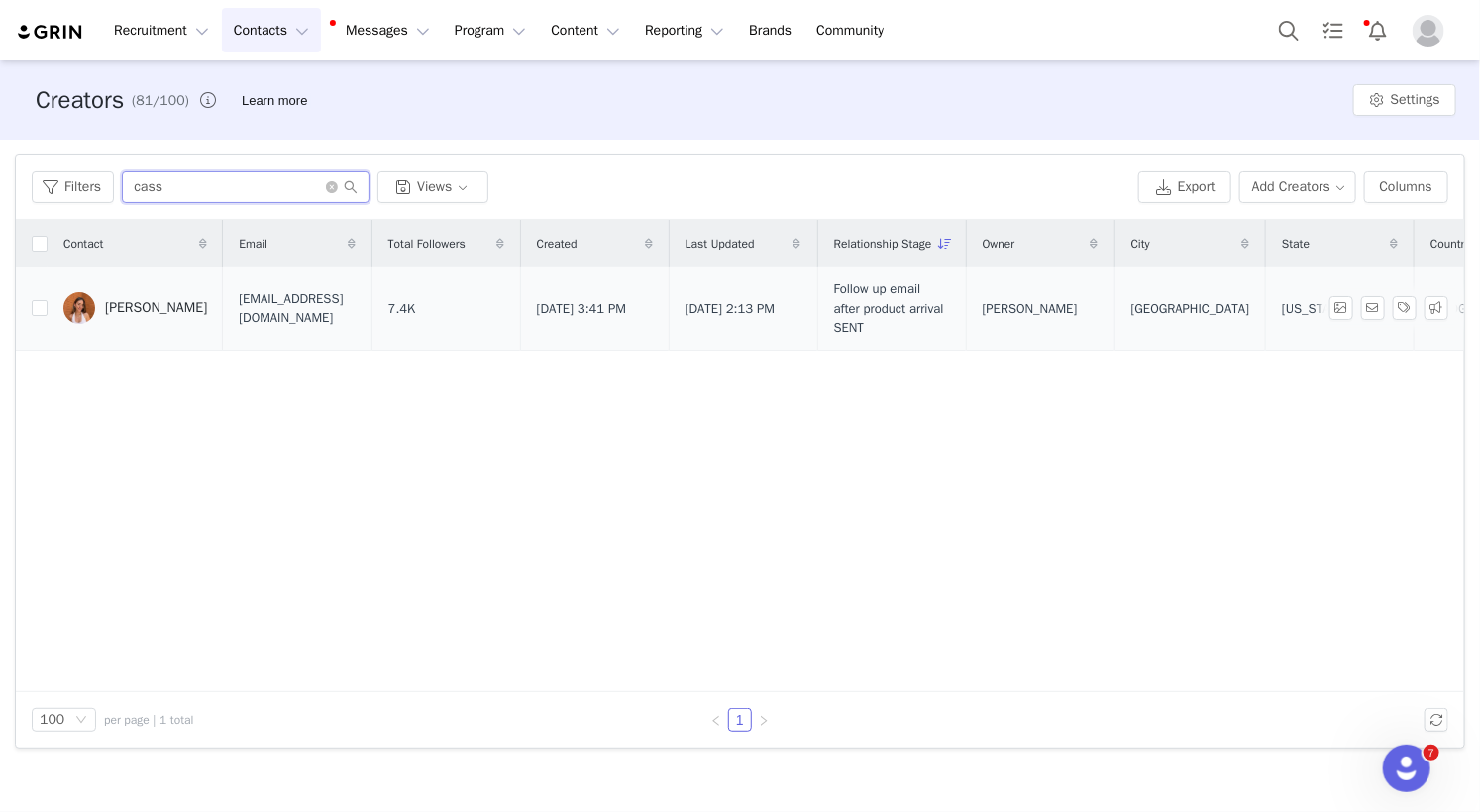 type on "cass" 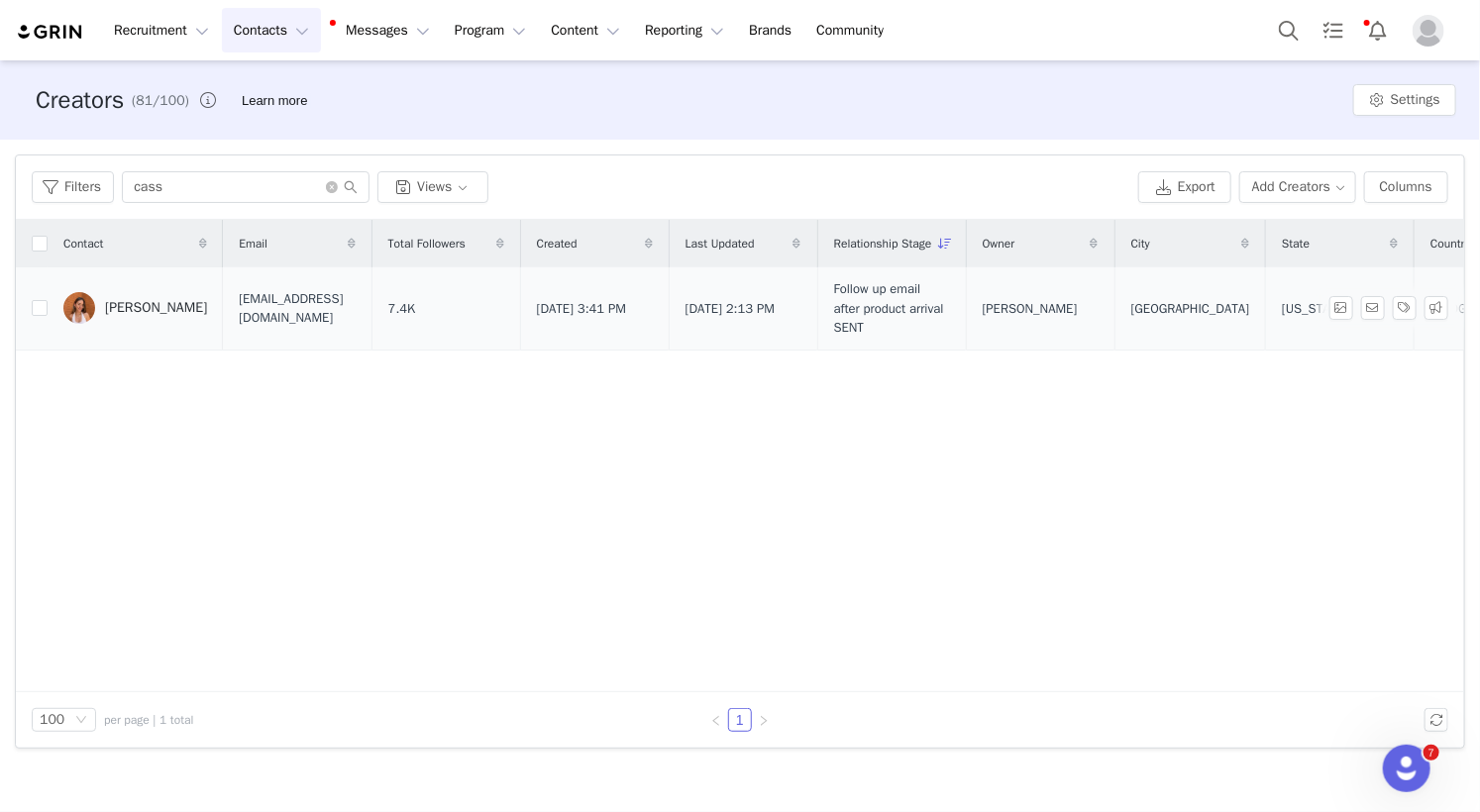 click on "[PERSON_NAME]" at bounding box center (156, 308) 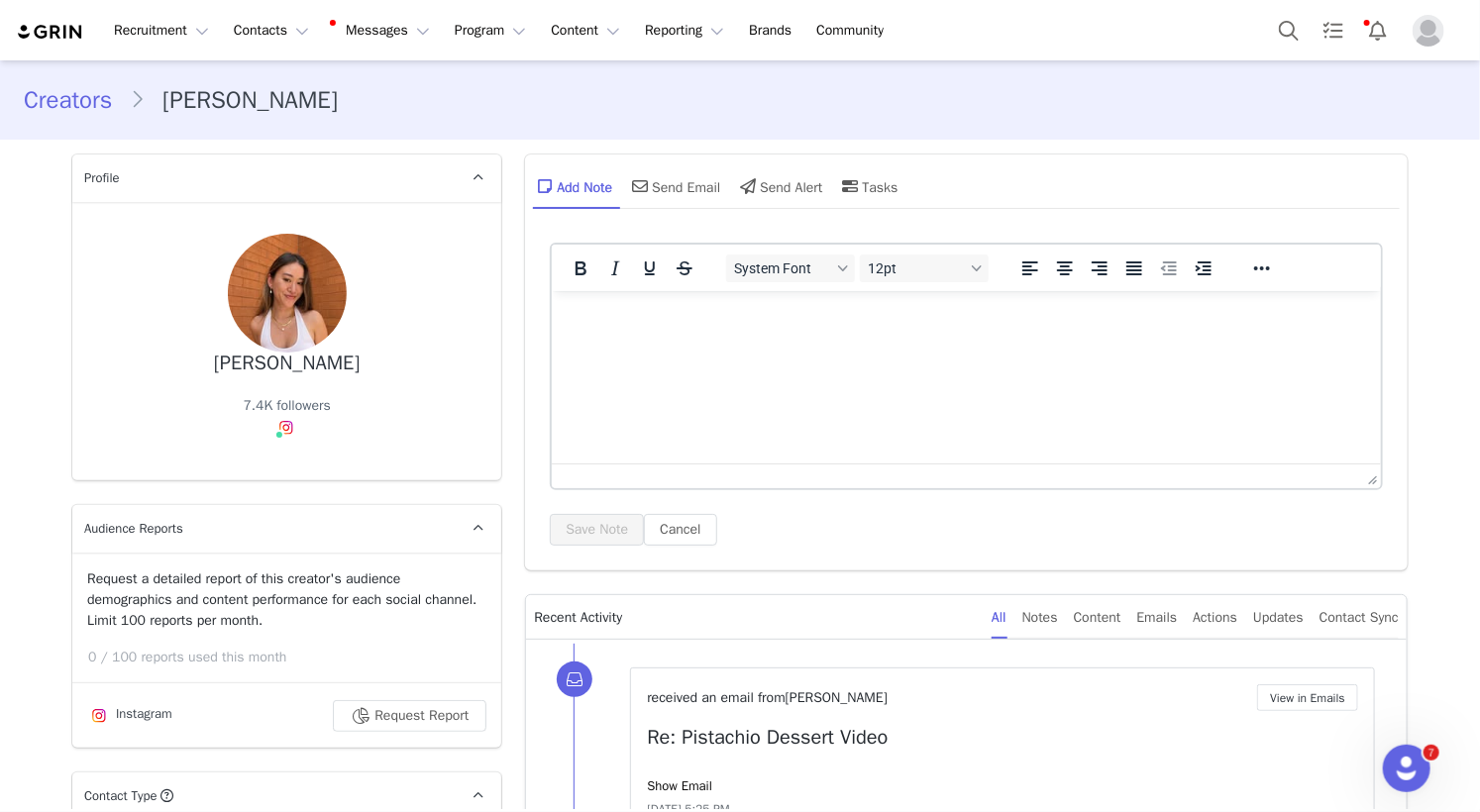 scroll, scrollTop: 461, scrollLeft: 0, axis: vertical 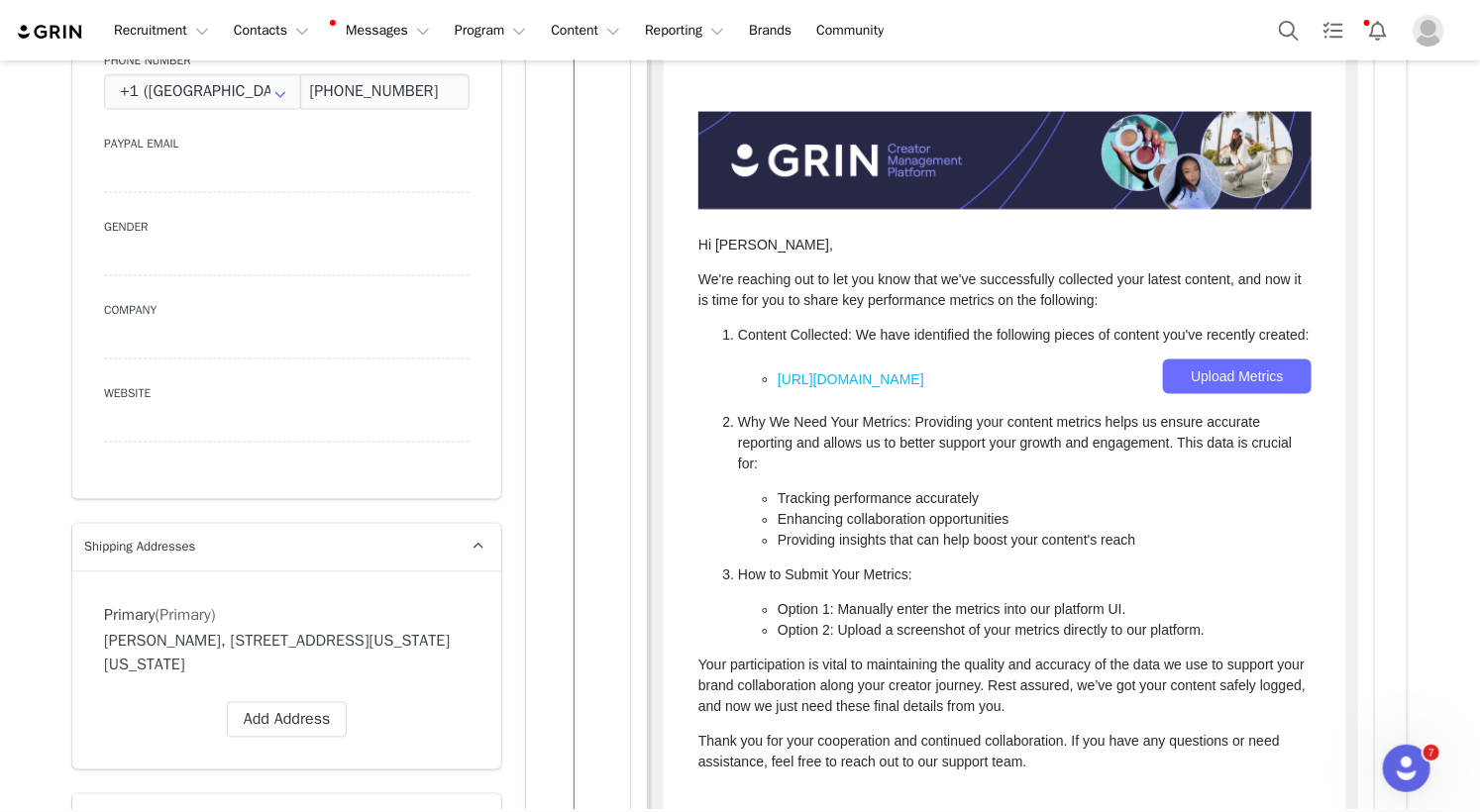 drag, startPoint x: 103, startPoint y: 600, endPoint x: 420, endPoint y: 625, distance: 317.98428 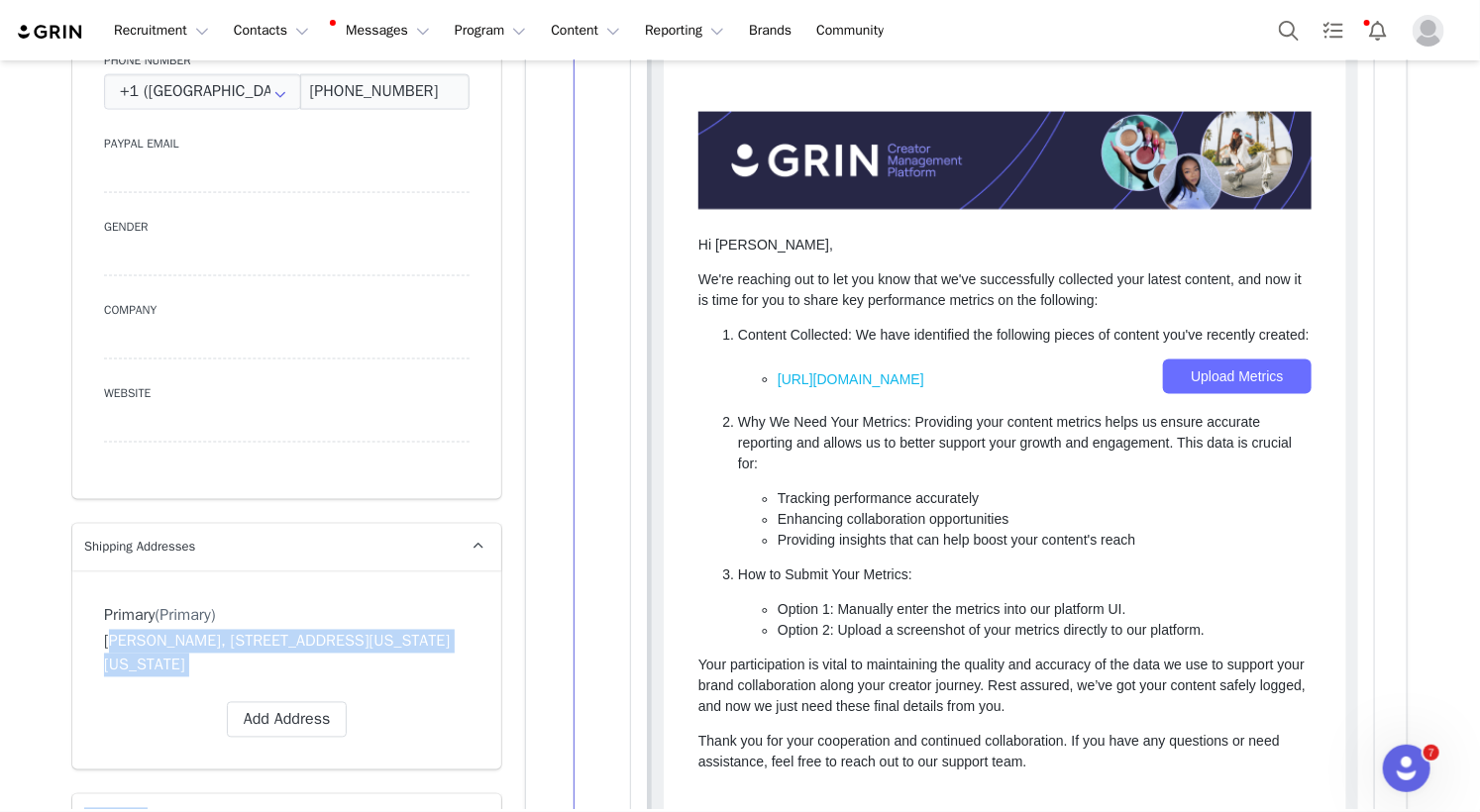 drag, startPoint x: 106, startPoint y: 604, endPoint x: 411, endPoint y: 640, distance: 307.11724 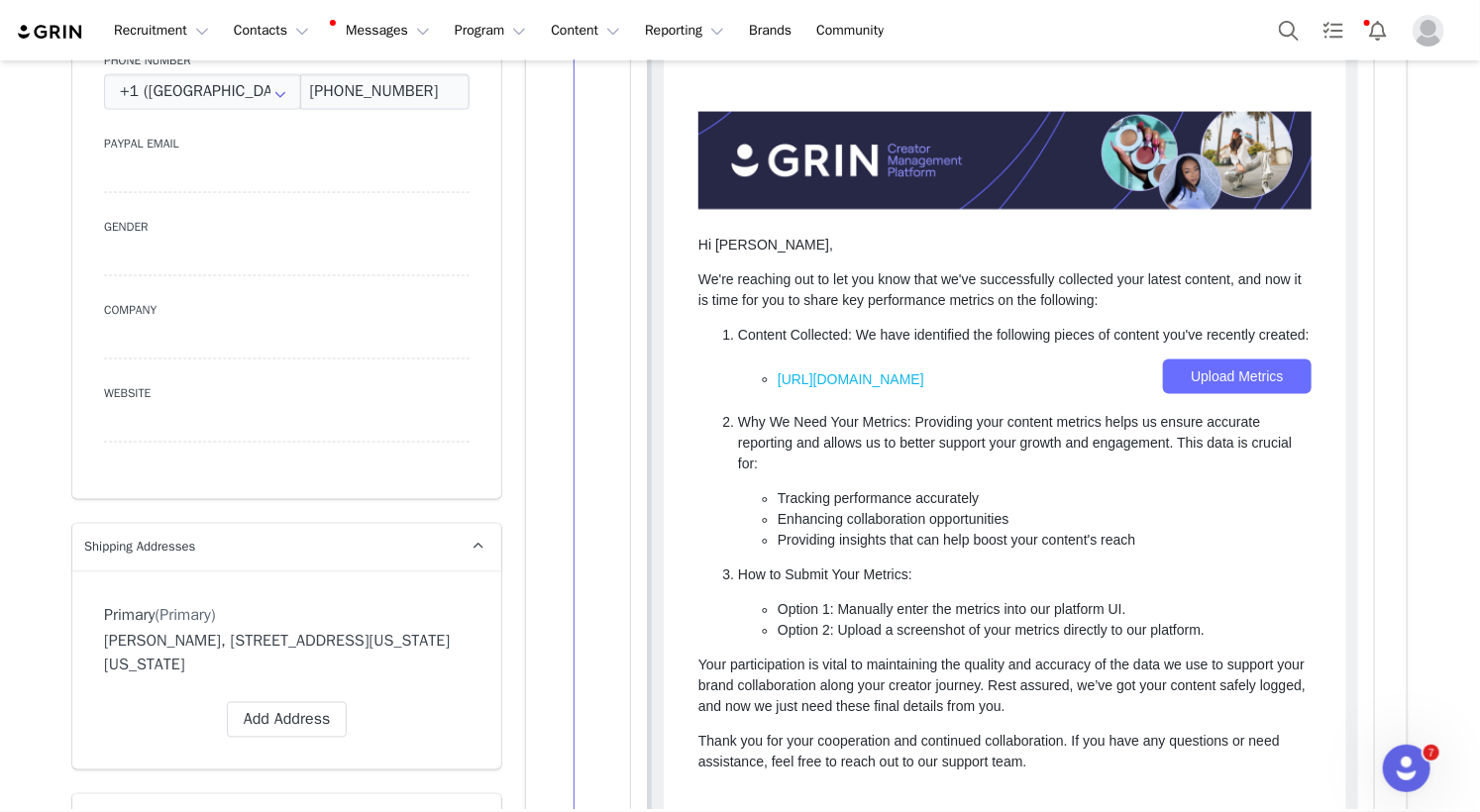 drag, startPoint x: 390, startPoint y: 629, endPoint x: 94, endPoint y: 606, distance: 296.8922 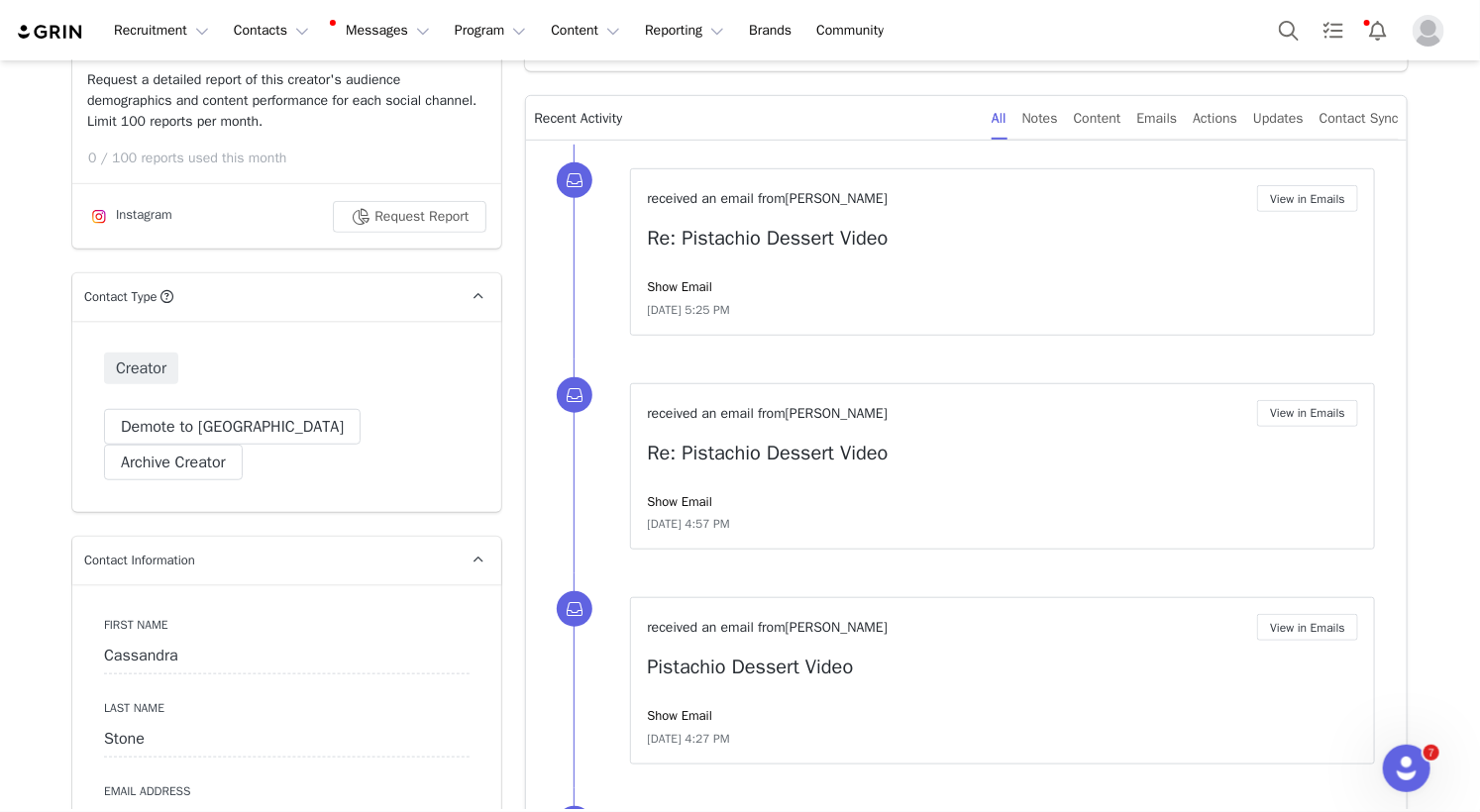 scroll, scrollTop: 0, scrollLeft: 0, axis: both 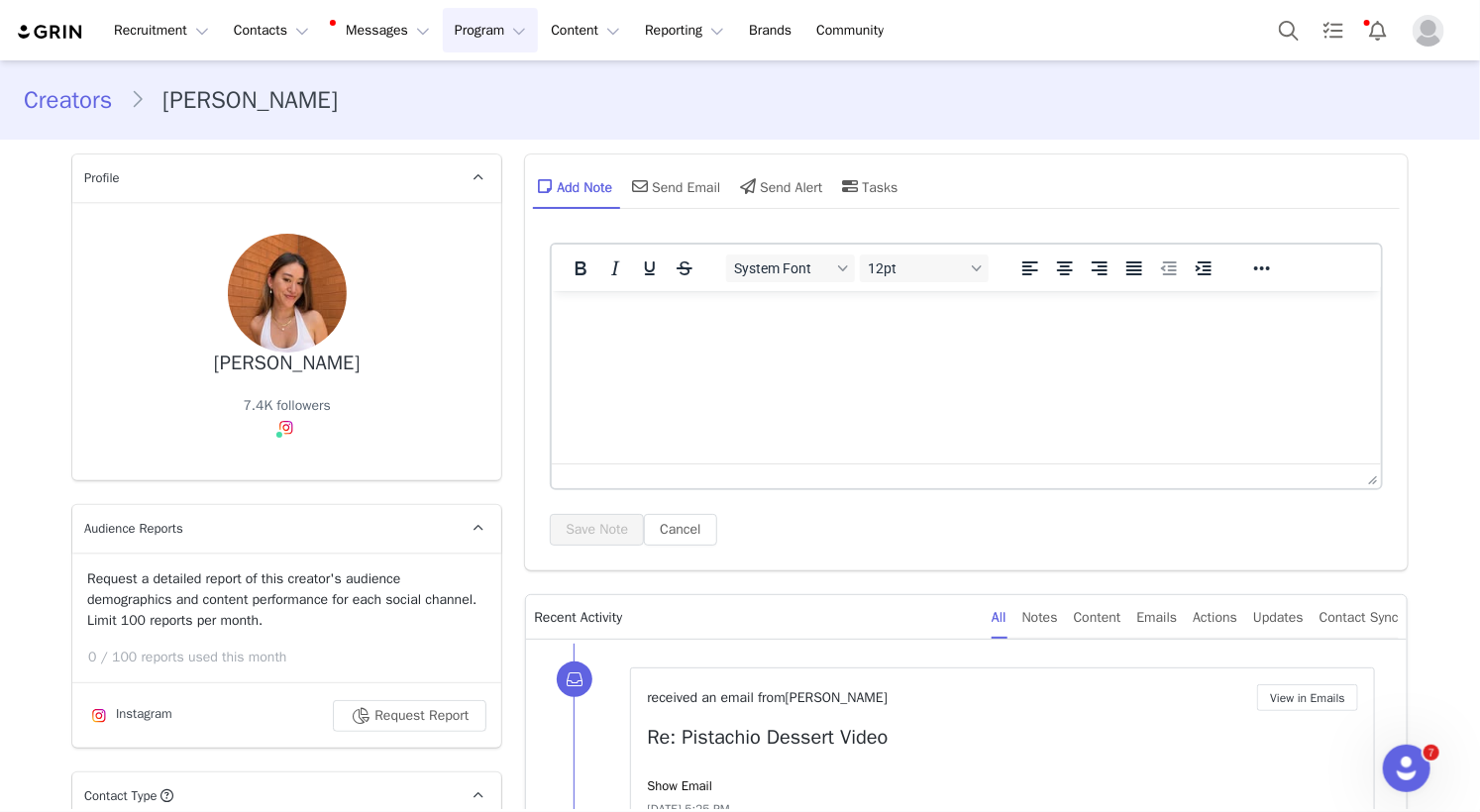 click on "Program Program" at bounding box center (490, 30) 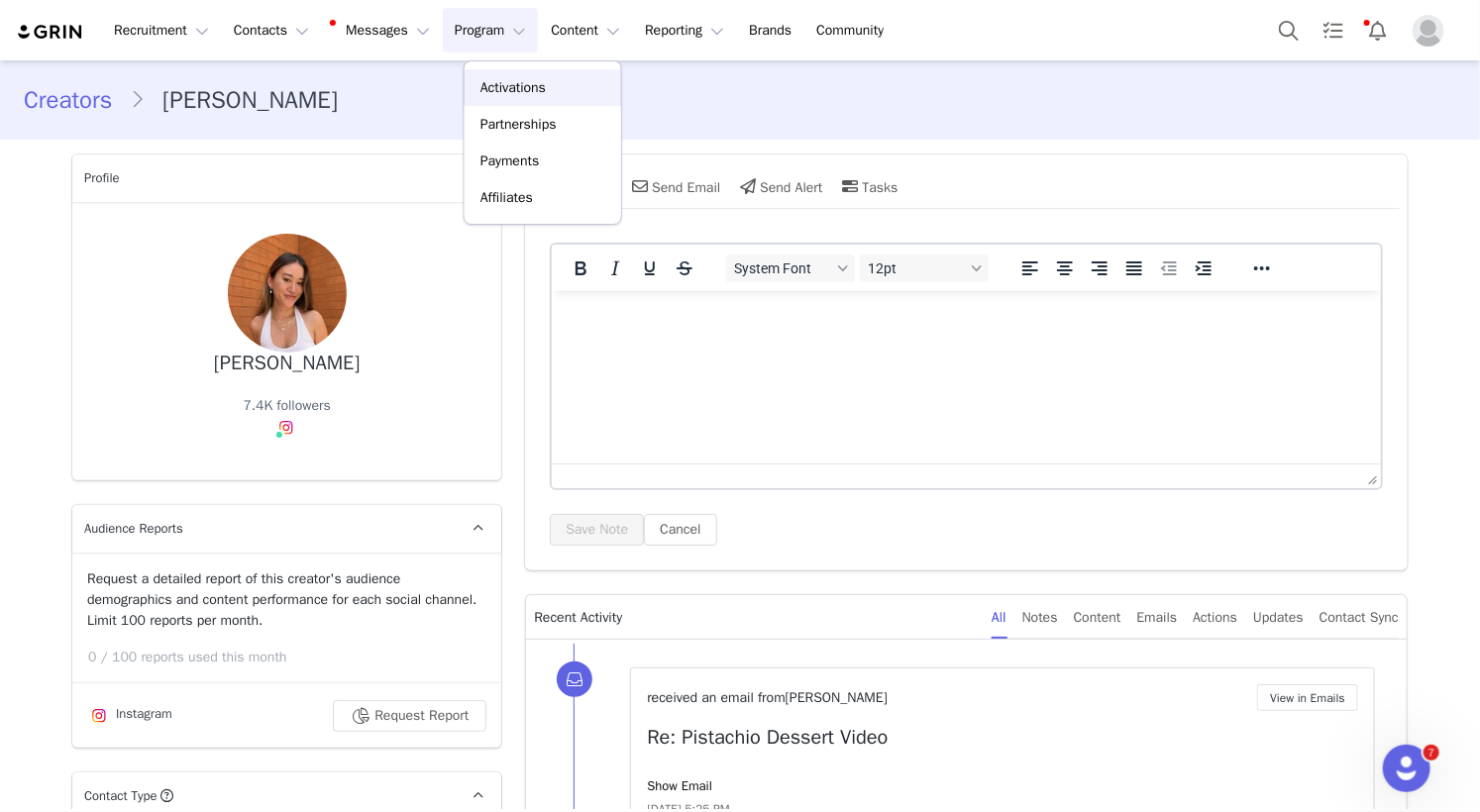 click on "Activations" at bounding box center [513, 87] 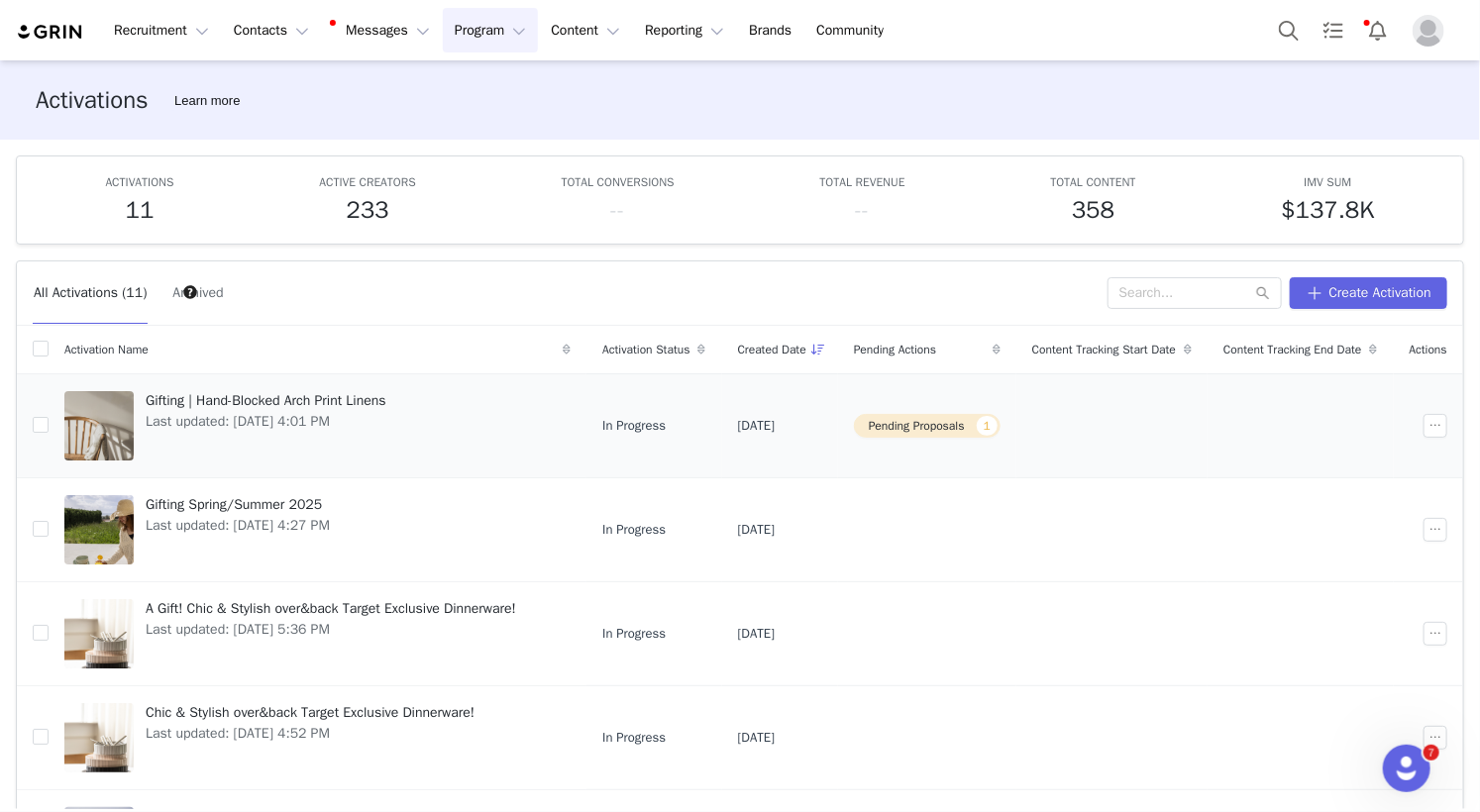 click on "Gifting | Hand-Blocked Arch Print Linens" at bounding box center (265, 400) 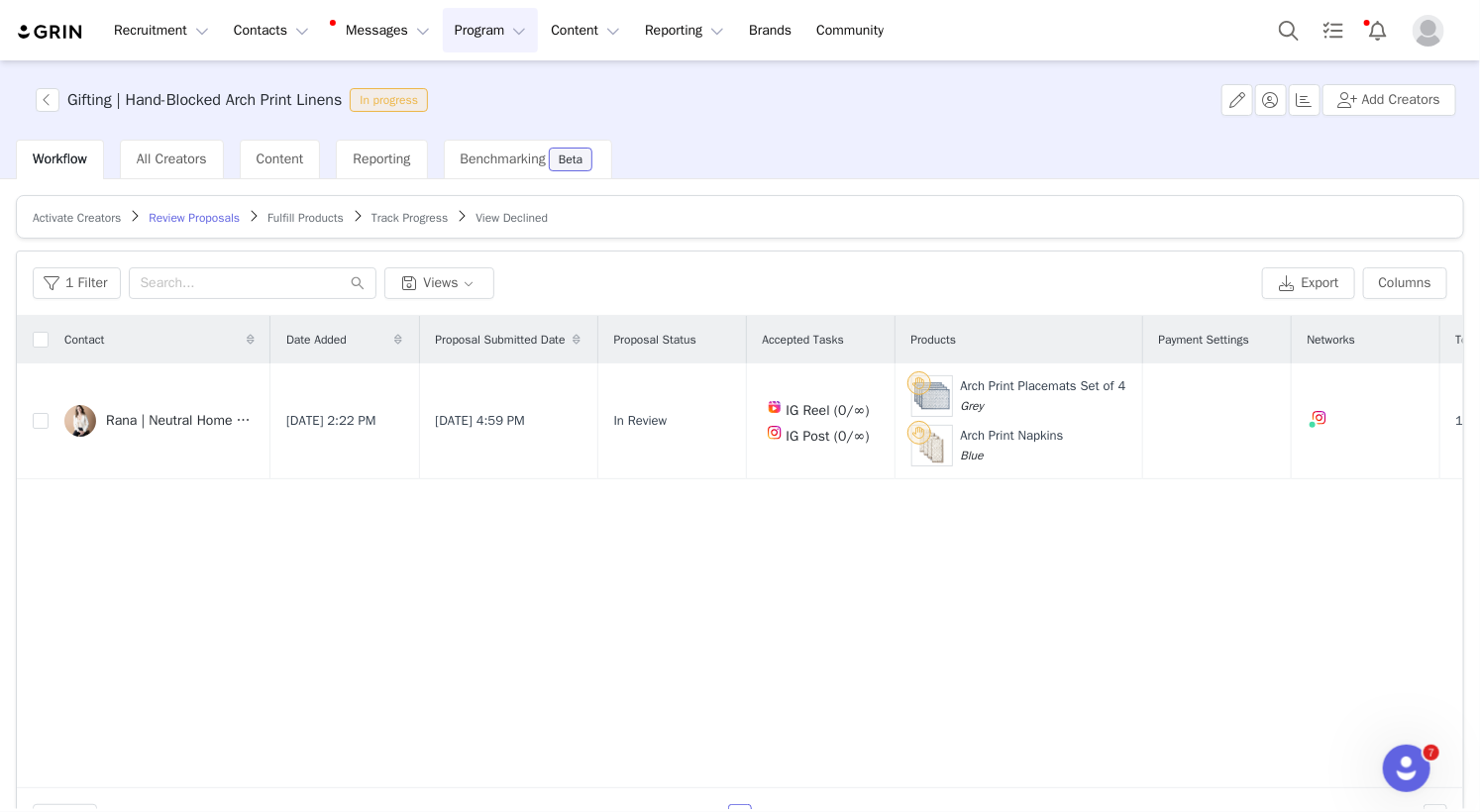 scroll, scrollTop: 30, scrollLeft: 0, axis: vertical 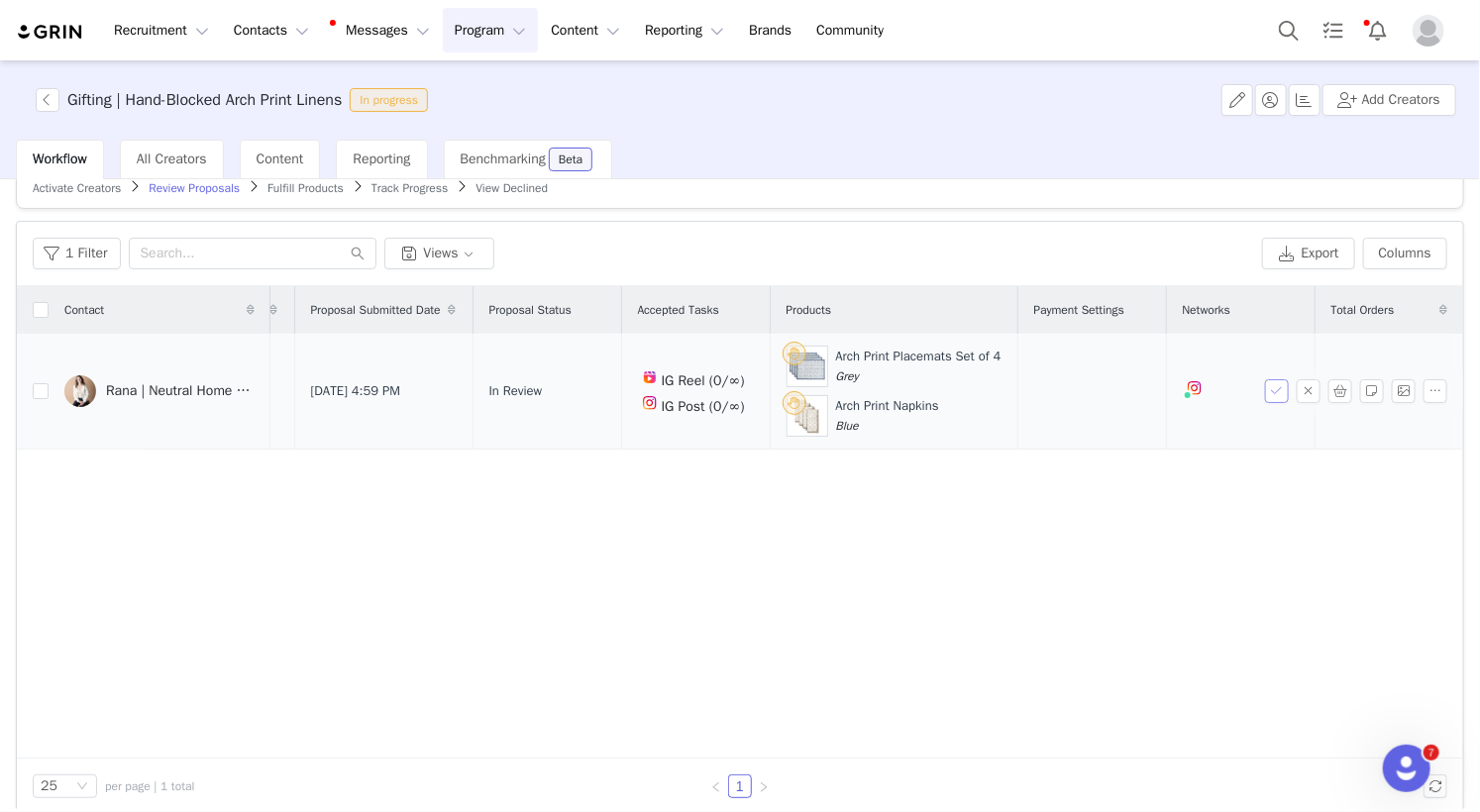 click at bounding box center [1277, 391] 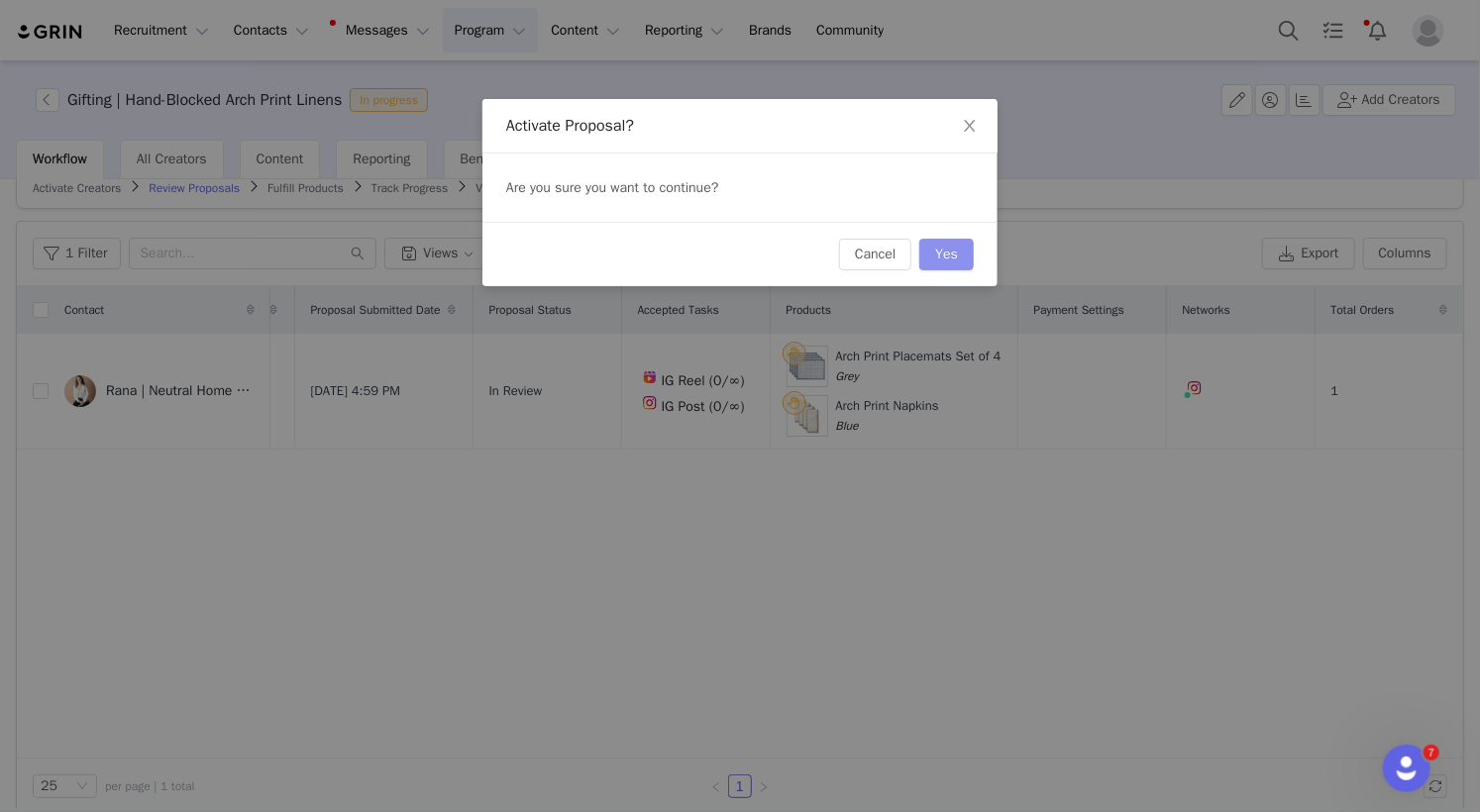 click on "Yes" at bounding box center (946, 254) 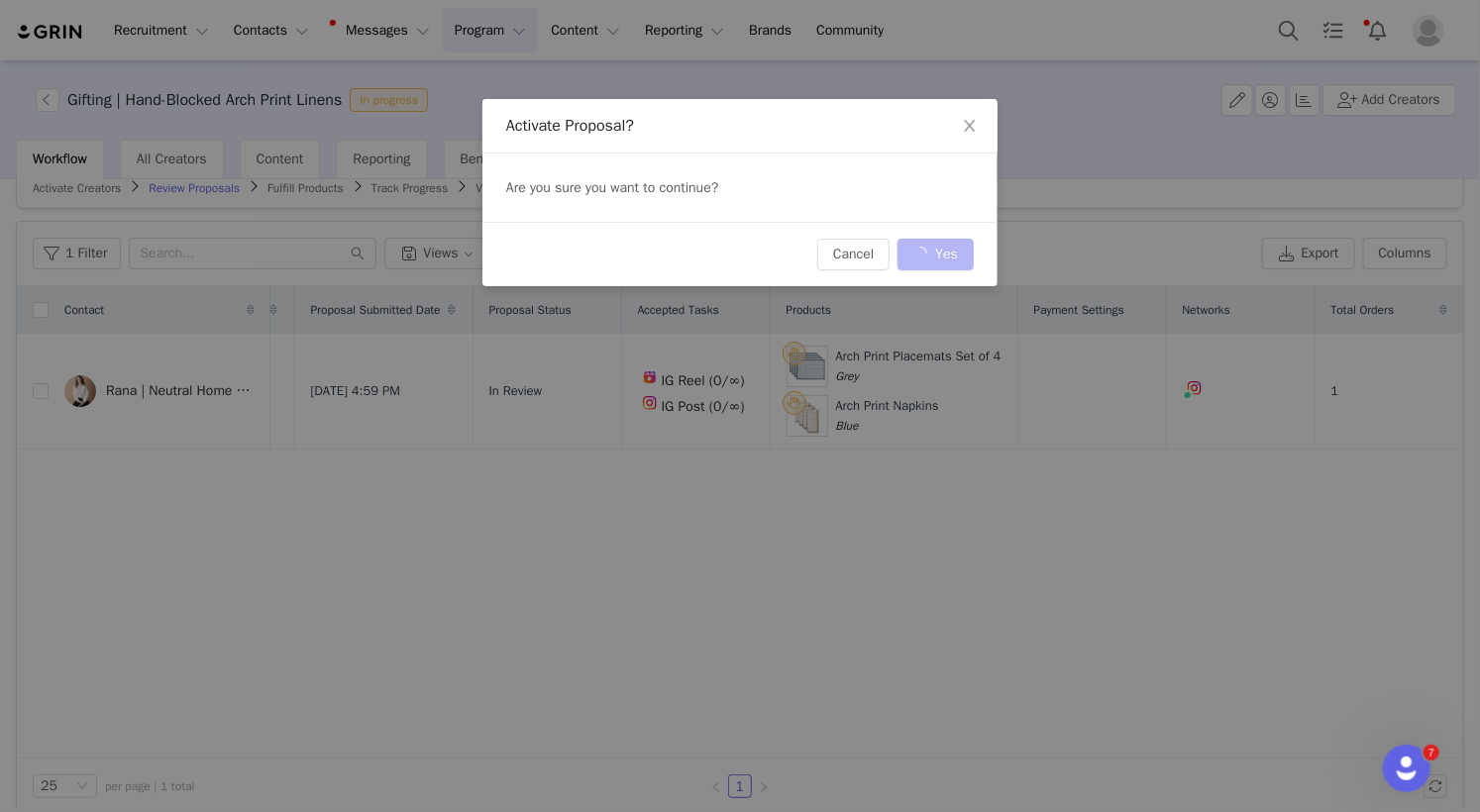 scroll, scrollTop: 0, scrollLeft: 0, axis: both 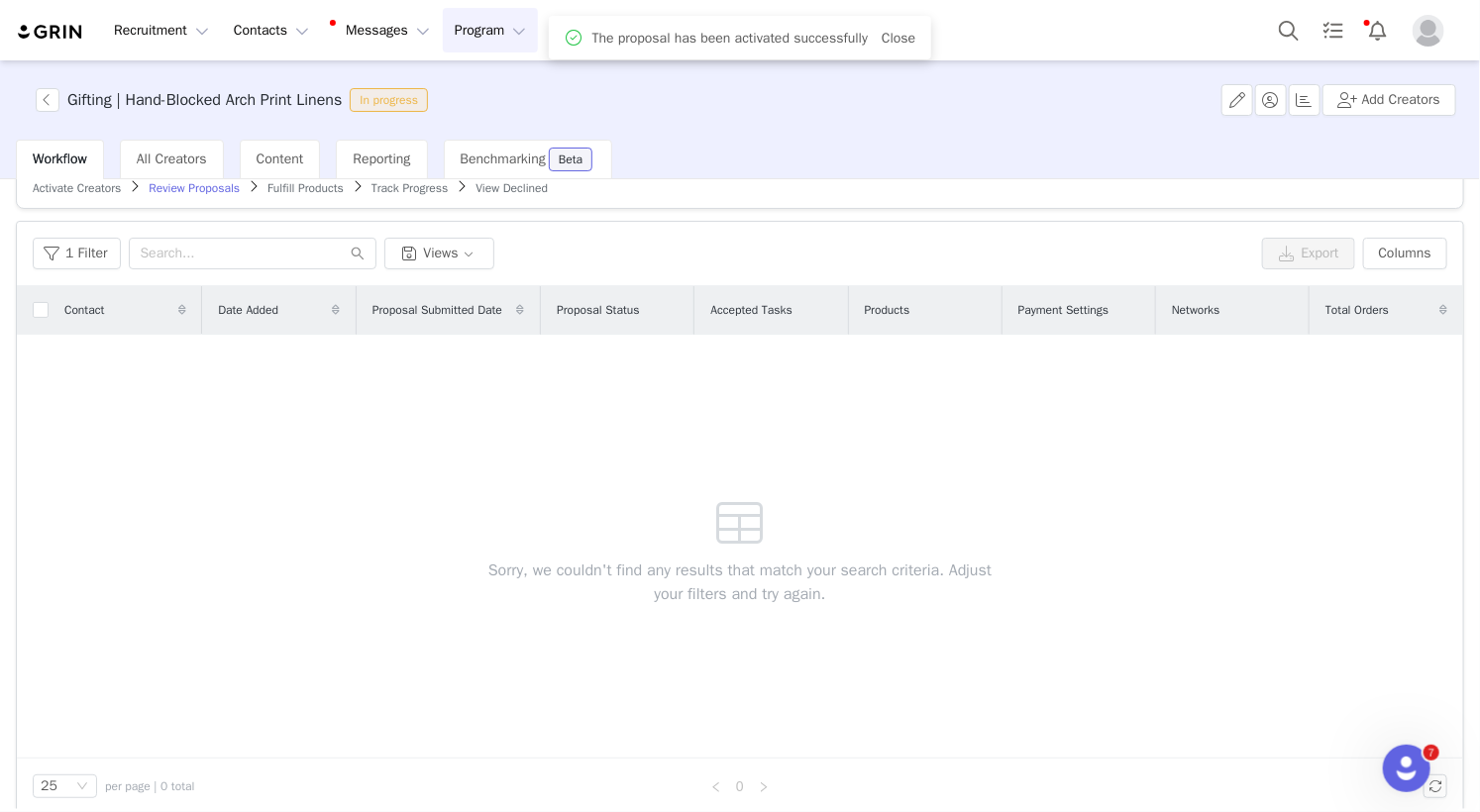 click on "Fulfill Products" at bounding box center [305, 188] 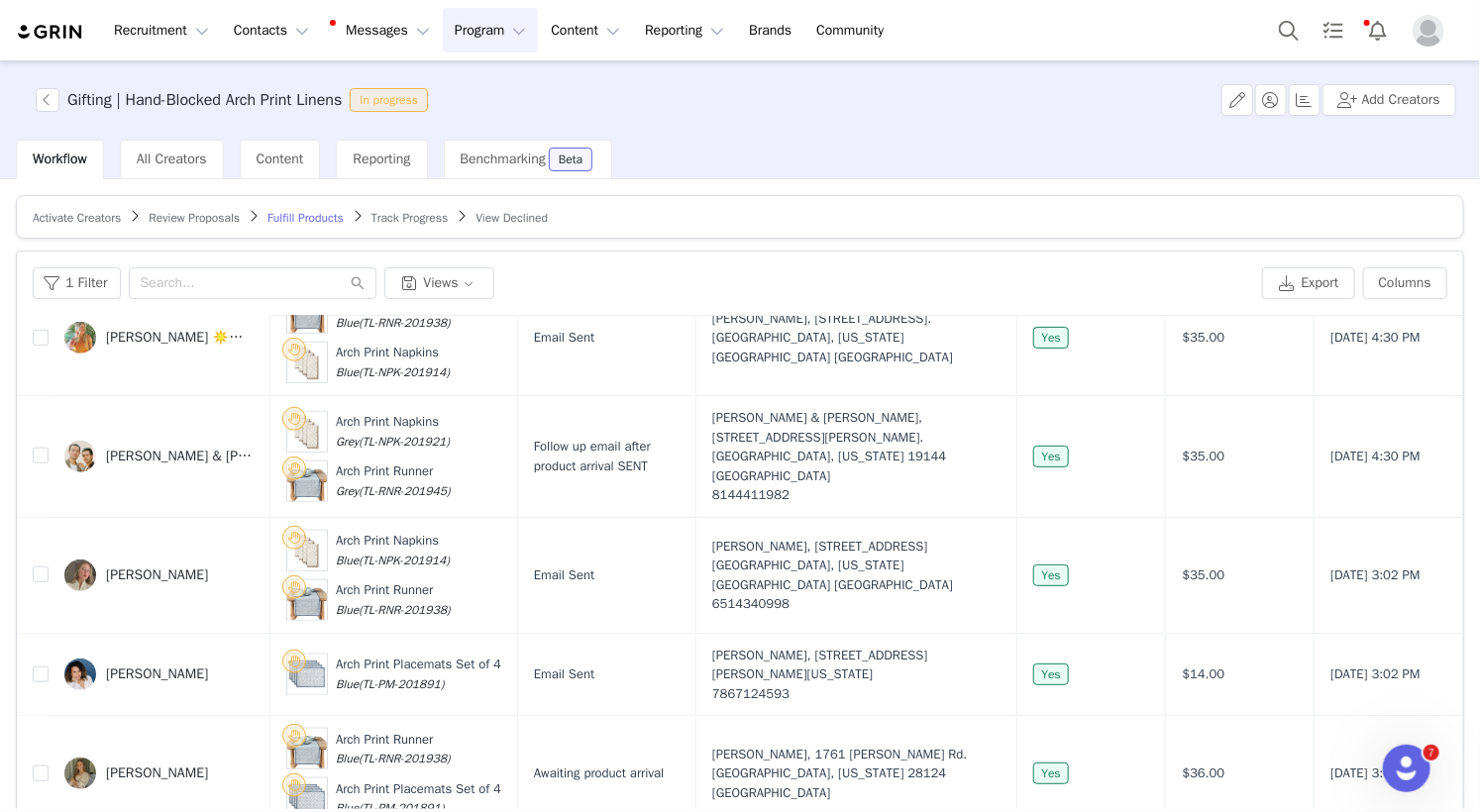 scroll, scrollTop: 863, scrollLeft: 0, axis: vertical 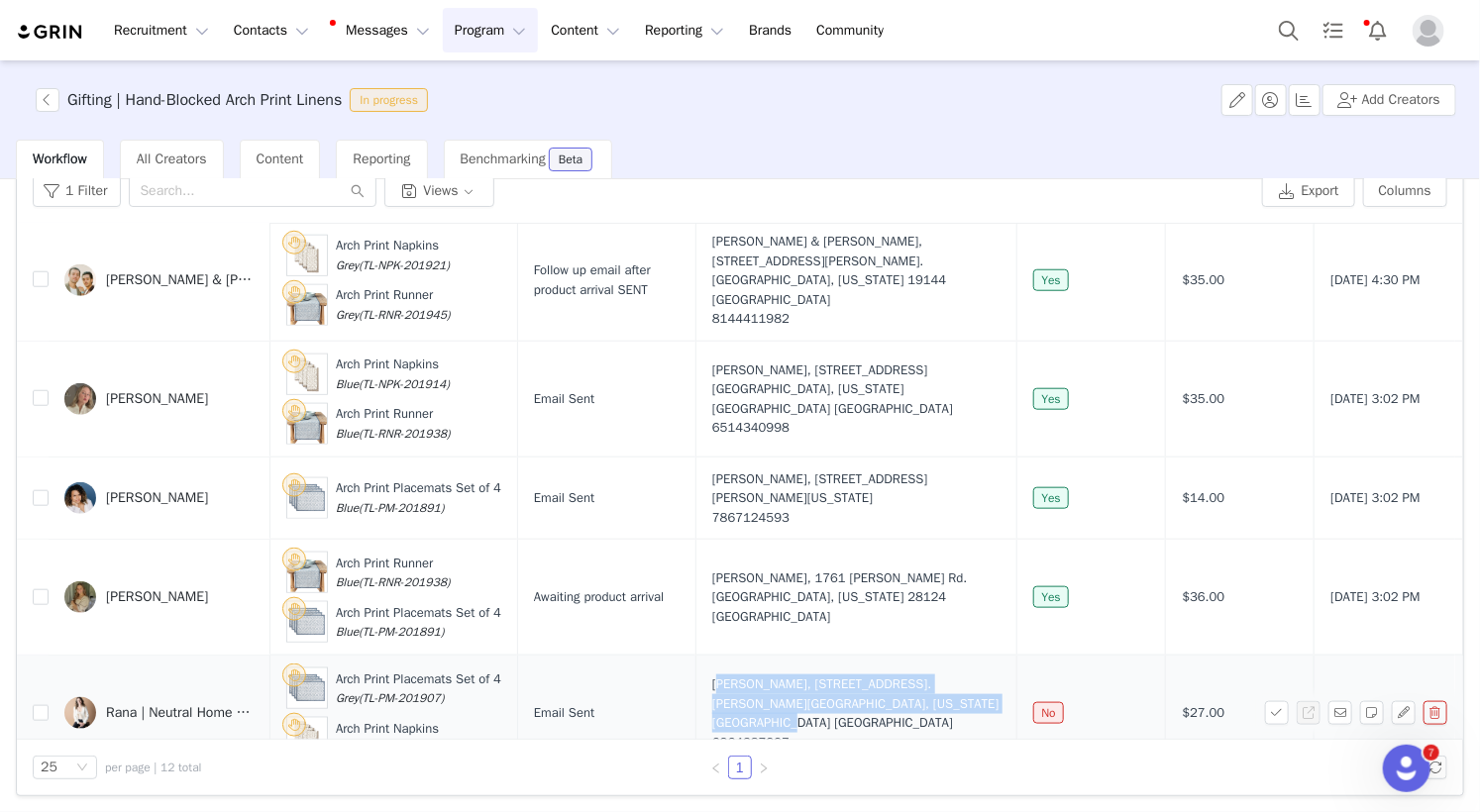 drag, startPoint x: 735, startPoint y: 651, endPoint x: 826, endPoint y: 697, distance: 101.96568 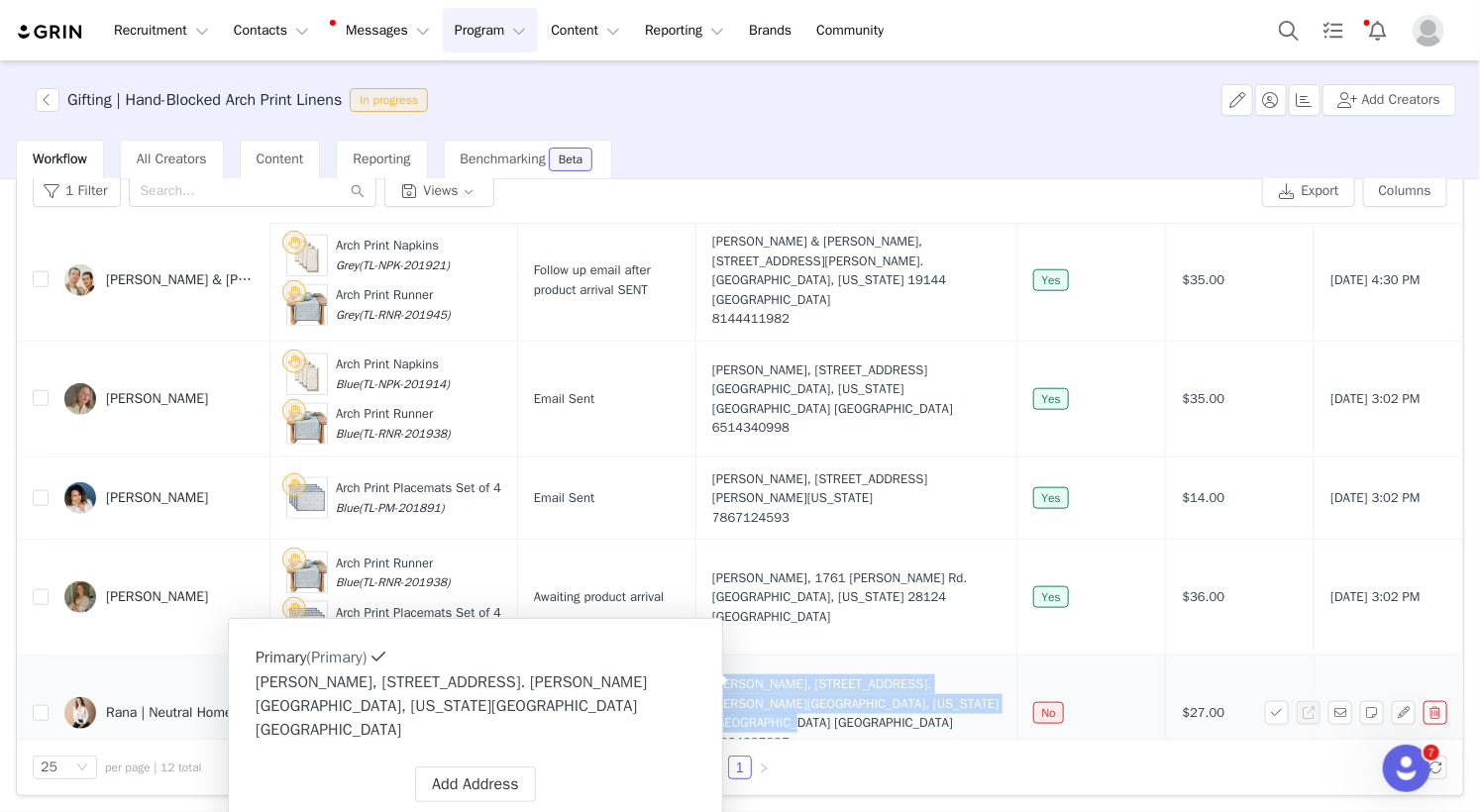 copy on "[PERSON_NAME], [STREET_ADDRESS]. [PERSON_NAME][GEOGRAPHIC_DATA], [US_STATE][GEOGRAPHIC_DATA] [GEOGRAPHIC_DATA]" 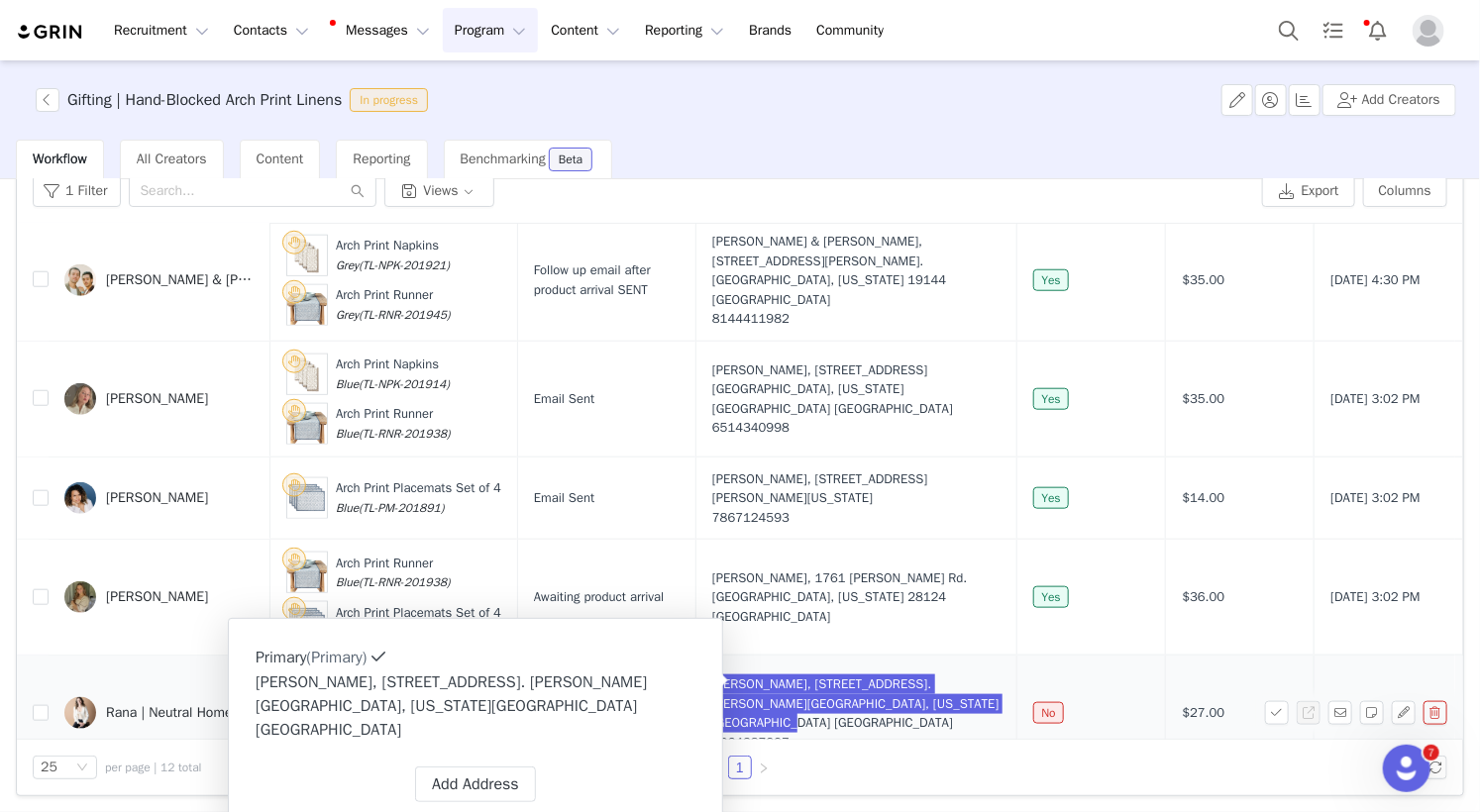 click on "[PERSON_NAME], [STREET_ADDRESS]. [PERSON_NAME][GEOGRAPHIC_DATA][US_STATE] [GEOGRAPHIC_DATA]   6264387297" at bounding box center (856, 713) 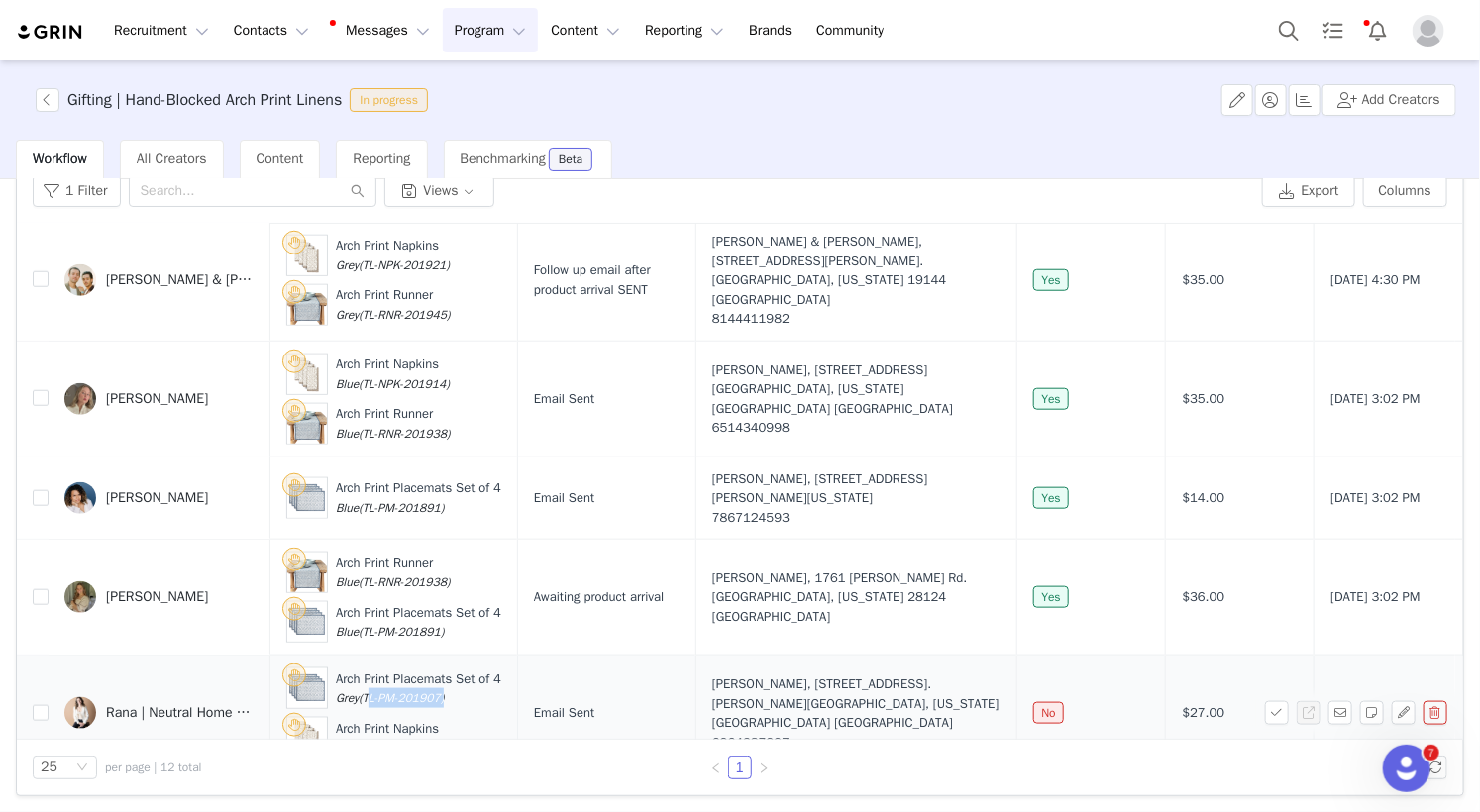 drag, startPoint x: 370, startPoint y: 667, endPoint x: 454, endPoint y: 666, distance: 84.00595 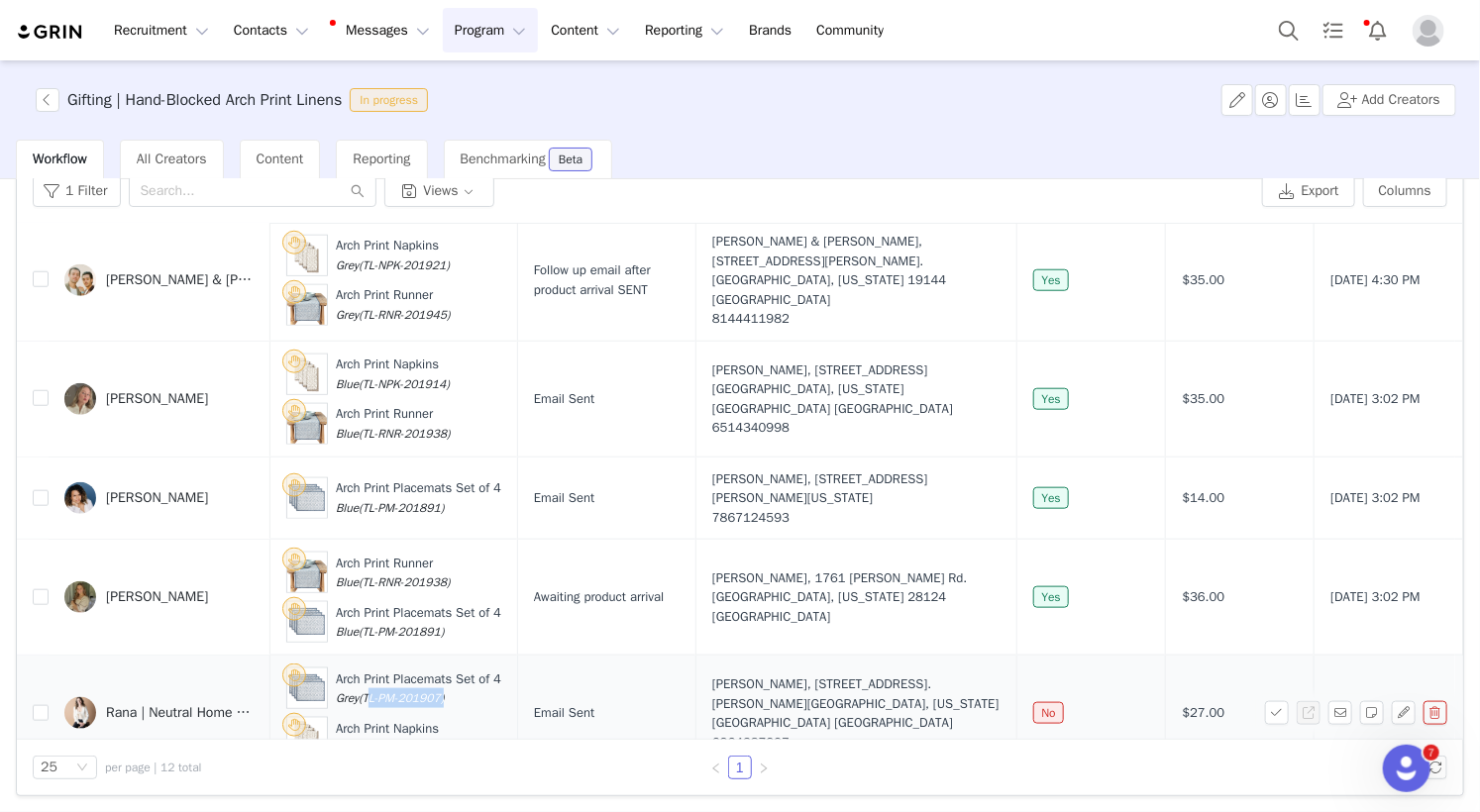copy on "TL-PM-201907" 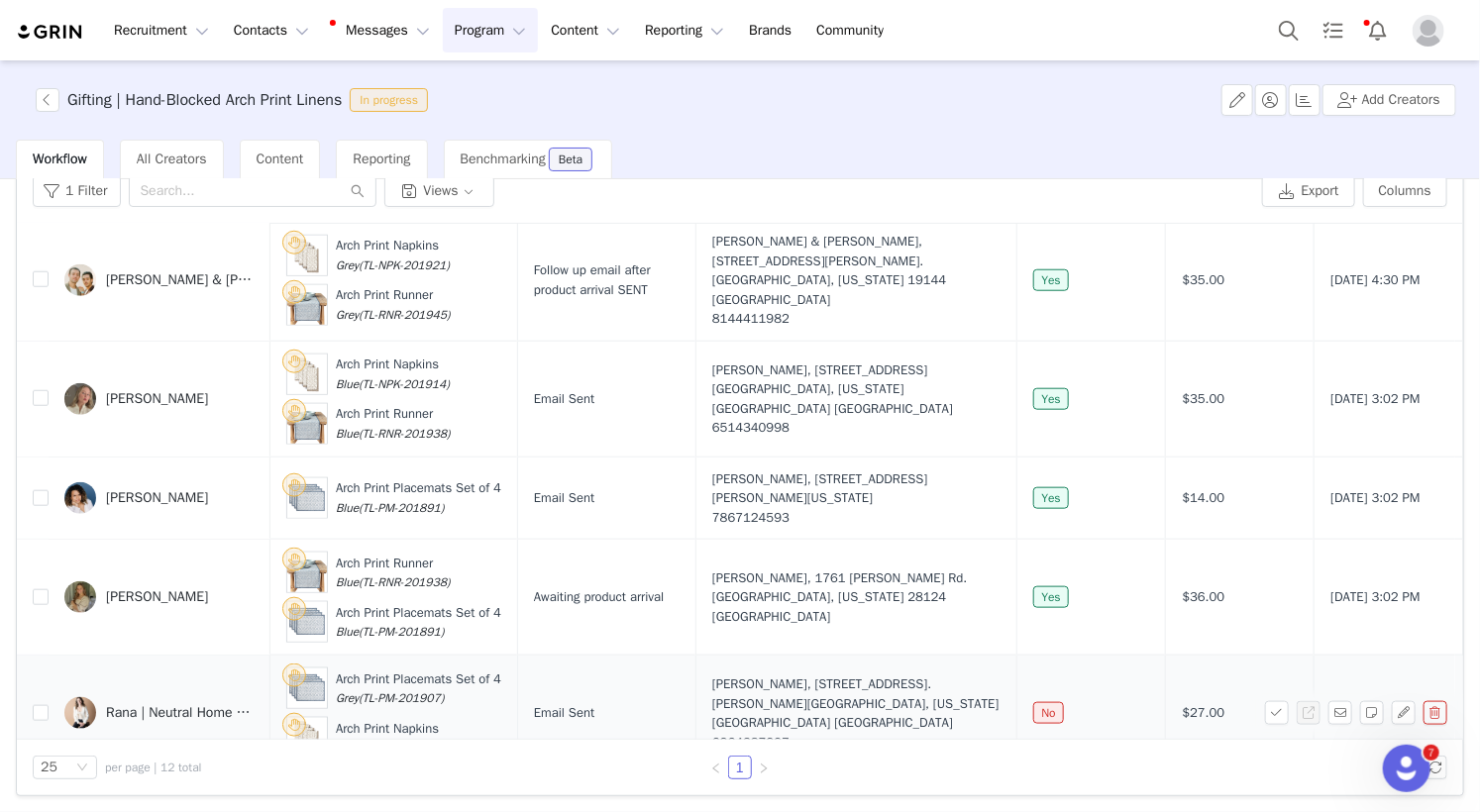 click on "(TL-NPK-201914)" at bounding box center (404, 748) 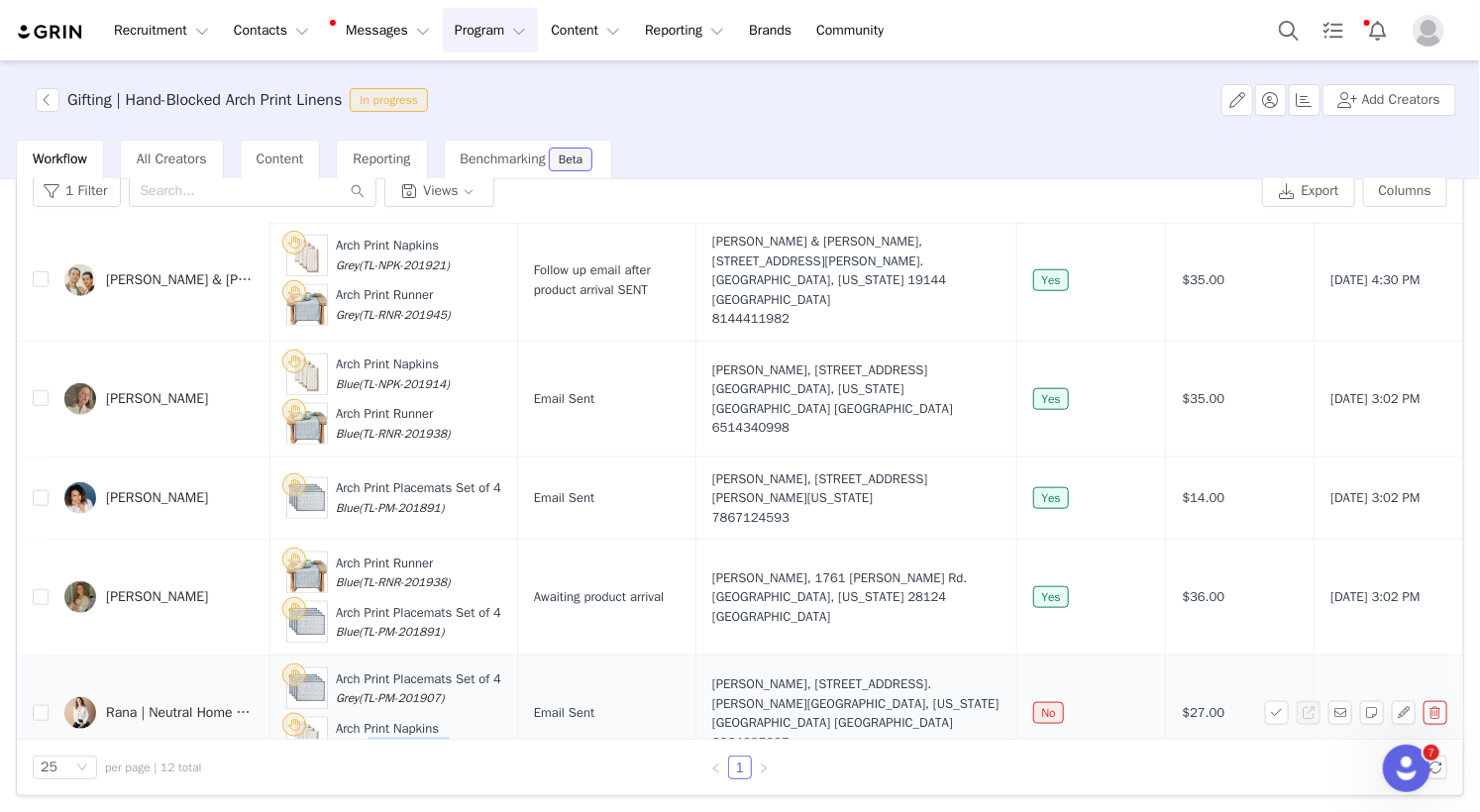 drag, startPoint x: 369, startPoint y: 714, endPoint x: 459, endPoint y: 720, distance: 90.199778 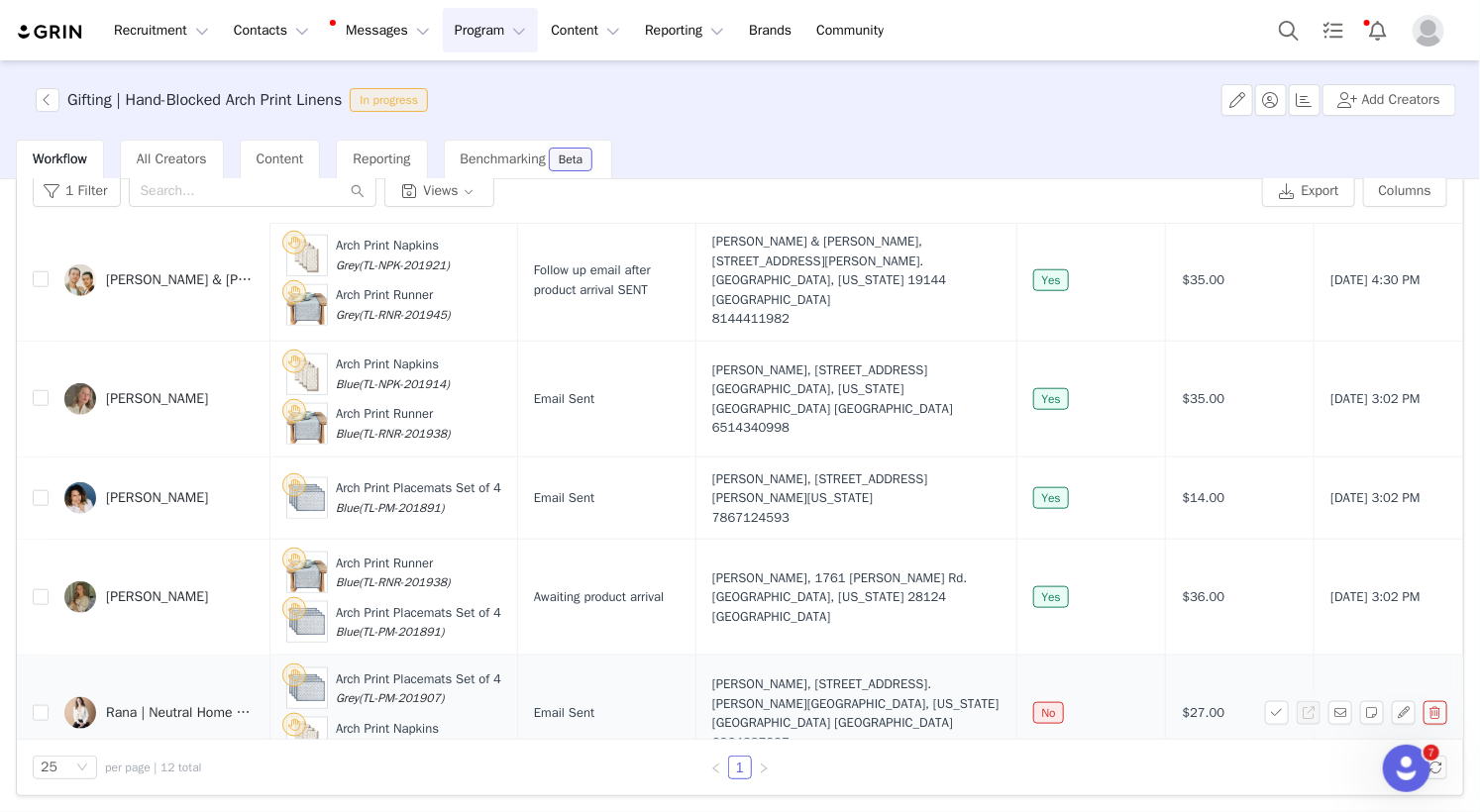 click on "Arch Print Placemats Set of 4  Grey   (TL-PM-201907)" at bounding box center [418, 688] 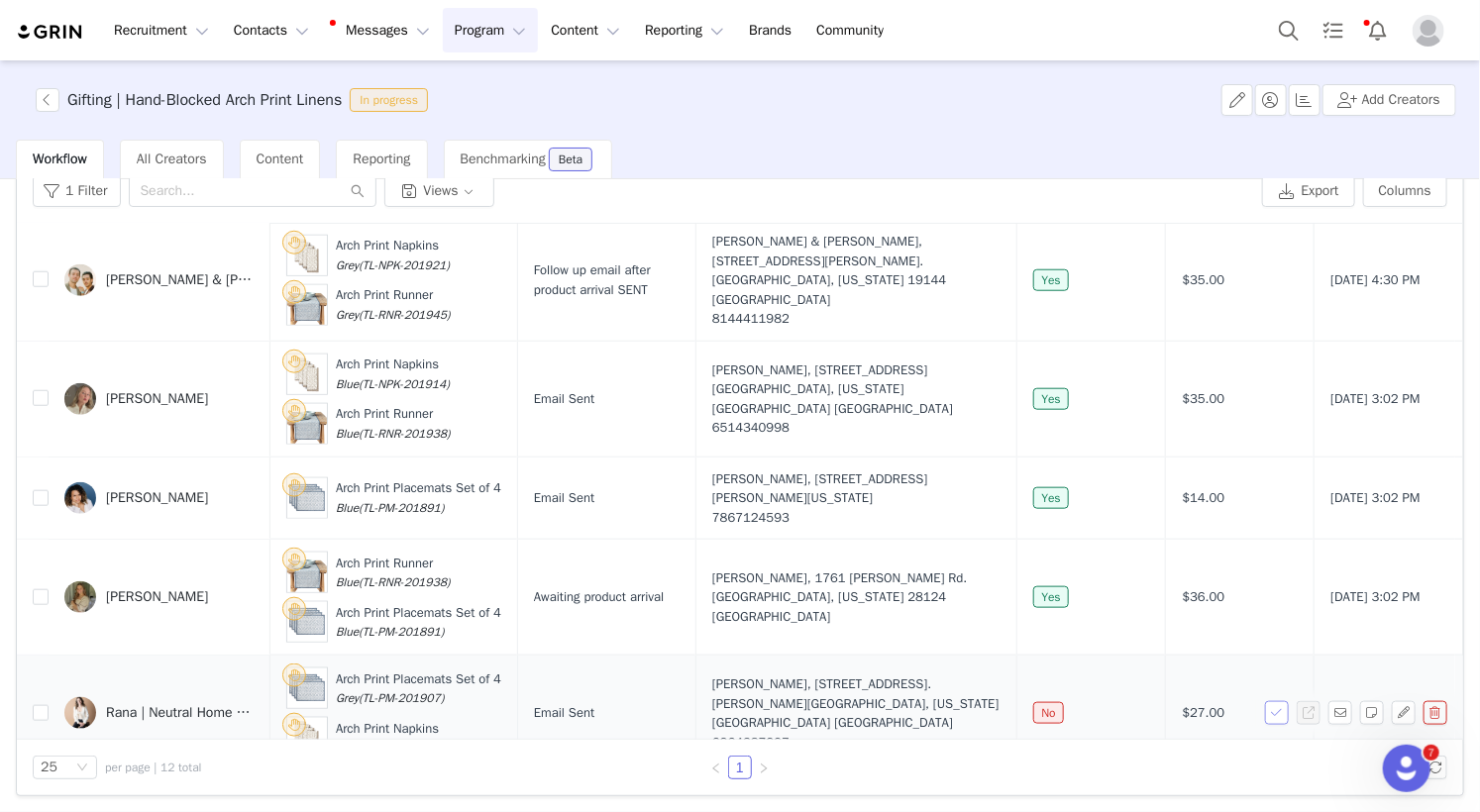 click at bounding box center (1277, 713) 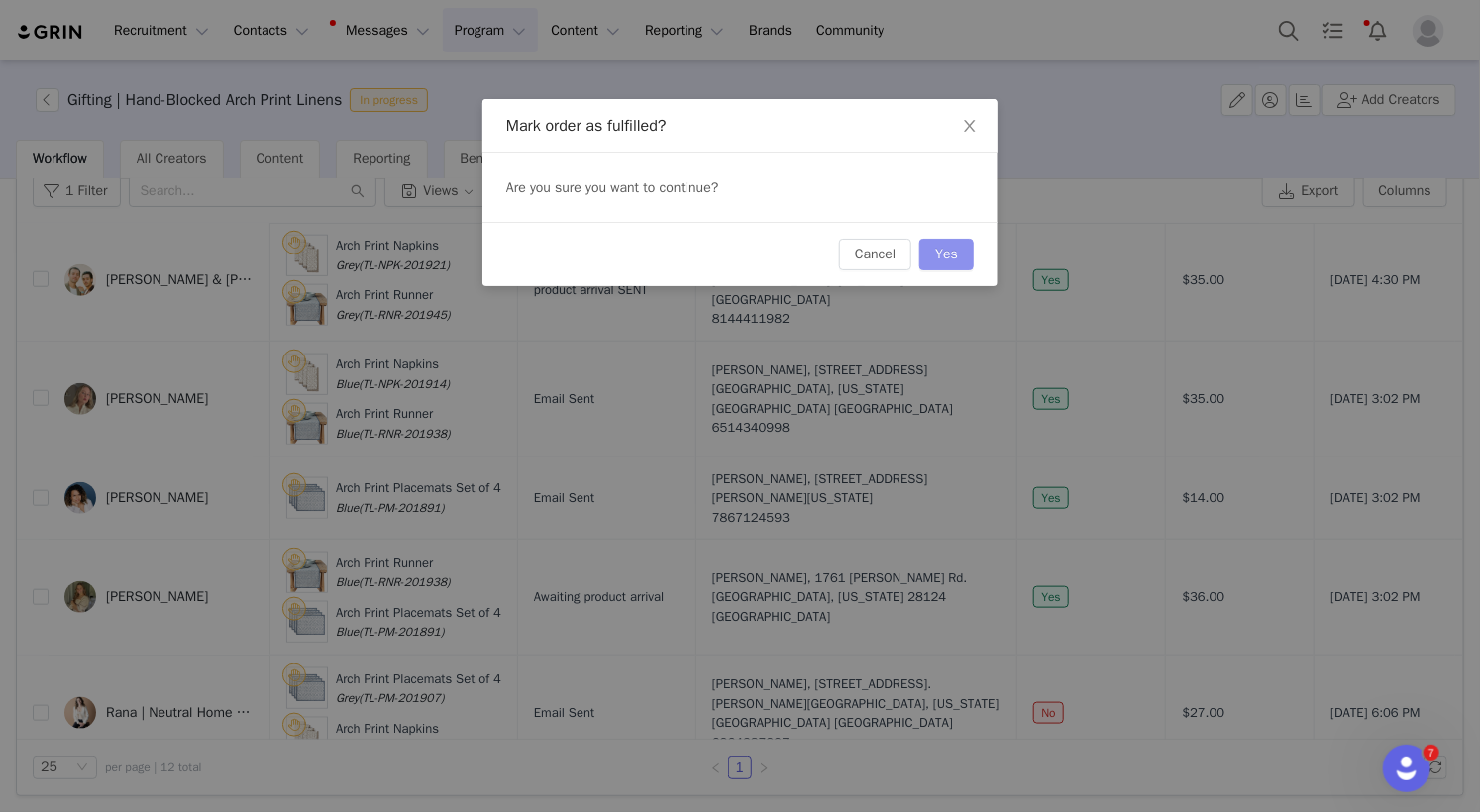 click on "Yes" at bounding box center (946, 254) 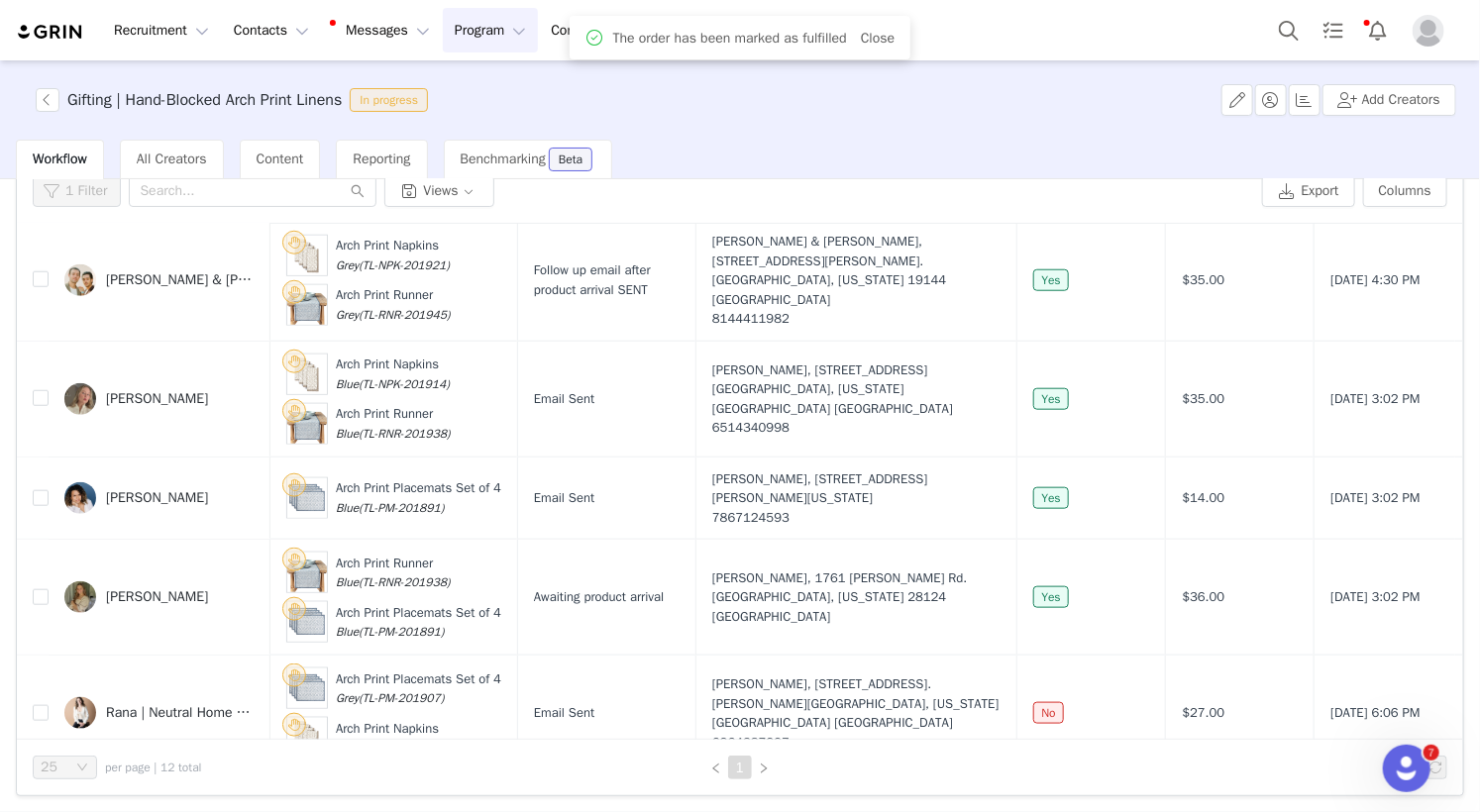 scroll, scrollTop: 0, scrollLeft: 0, axis: both 